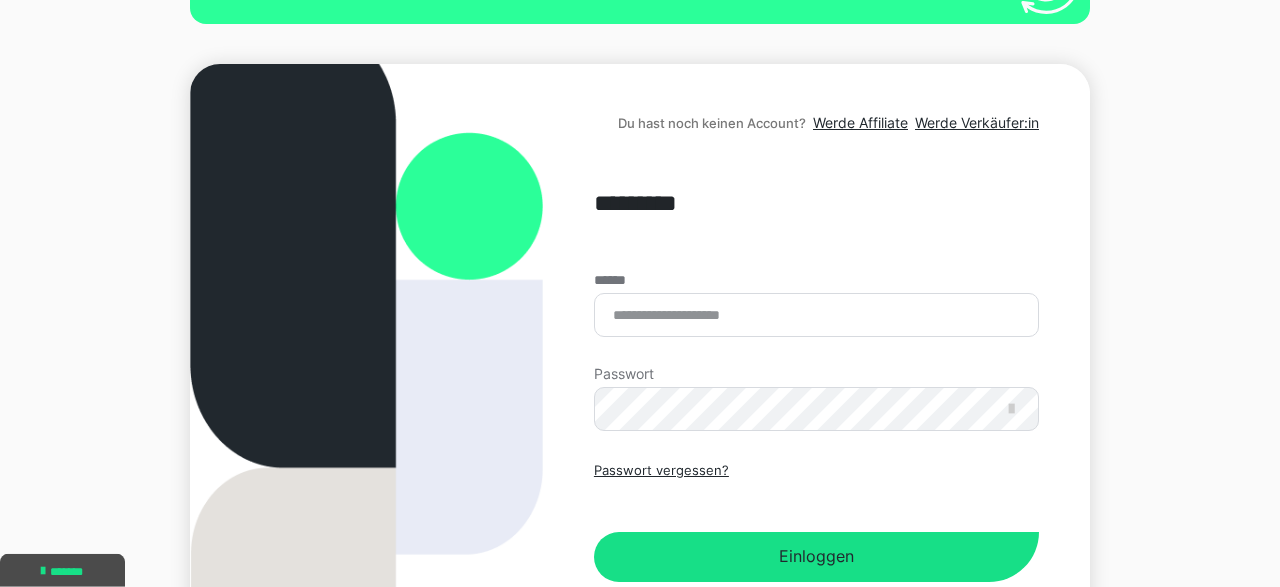 scroll, scrollTop: 165, scrollLeft: 0, axis: vertical 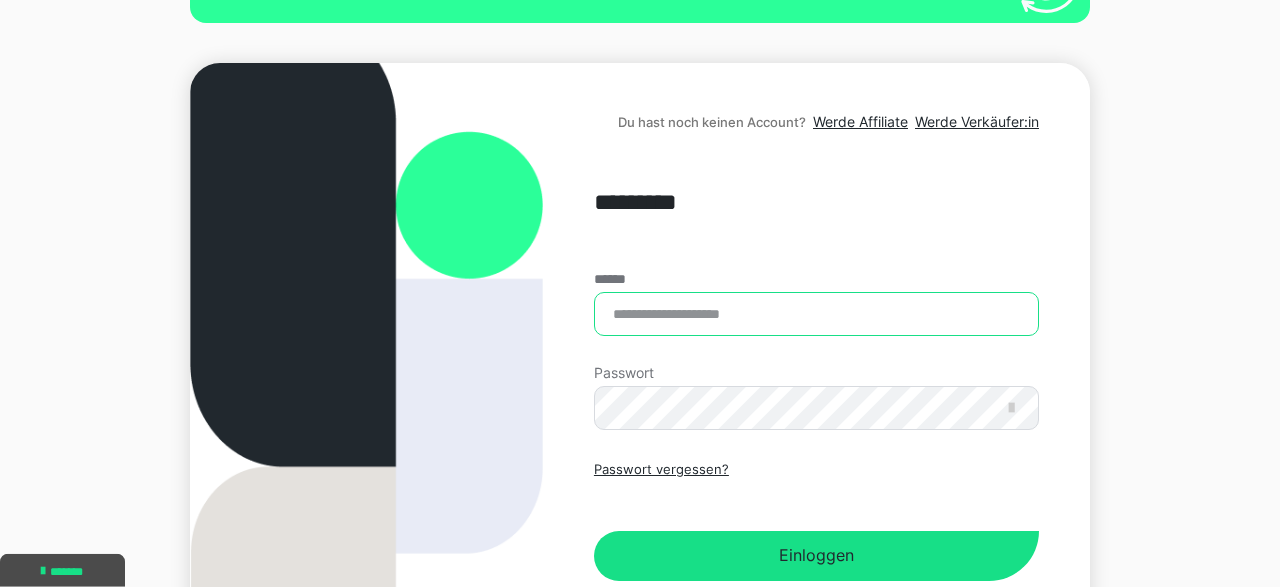 click on "******" at bounding box center [816, 314] 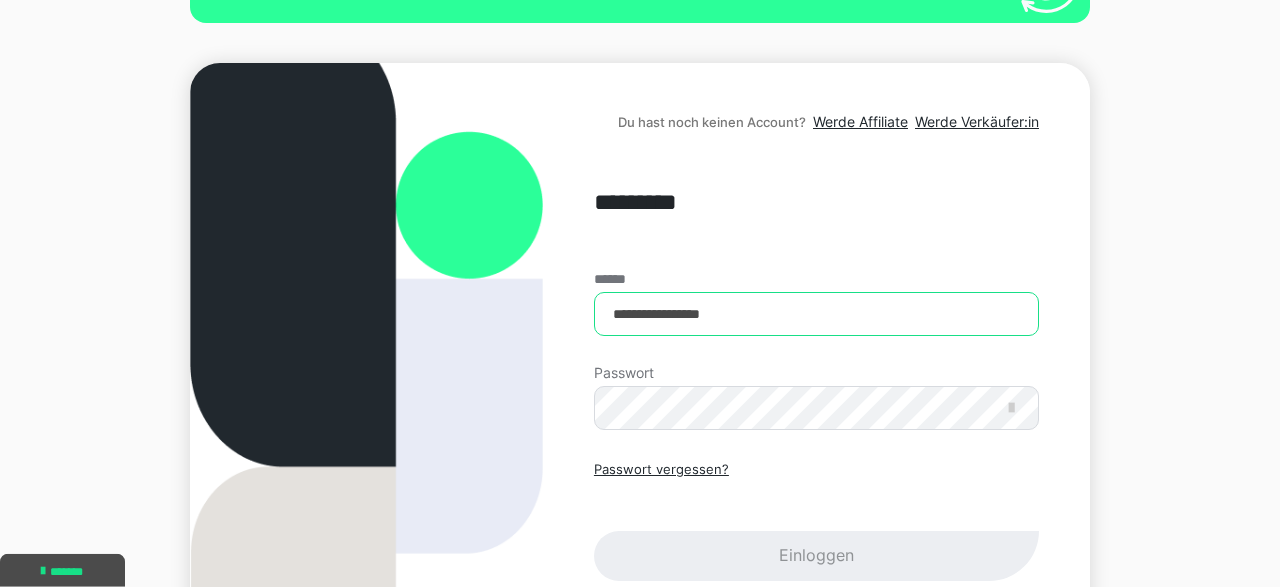 type on "**********" 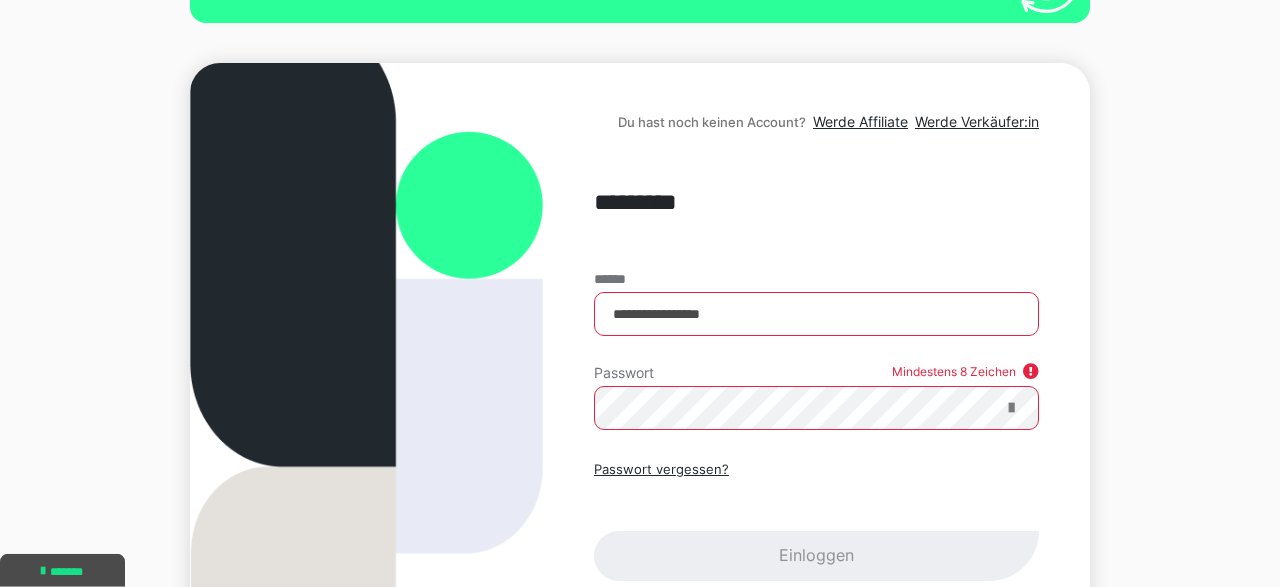 click at bounding box center (1011, 408) 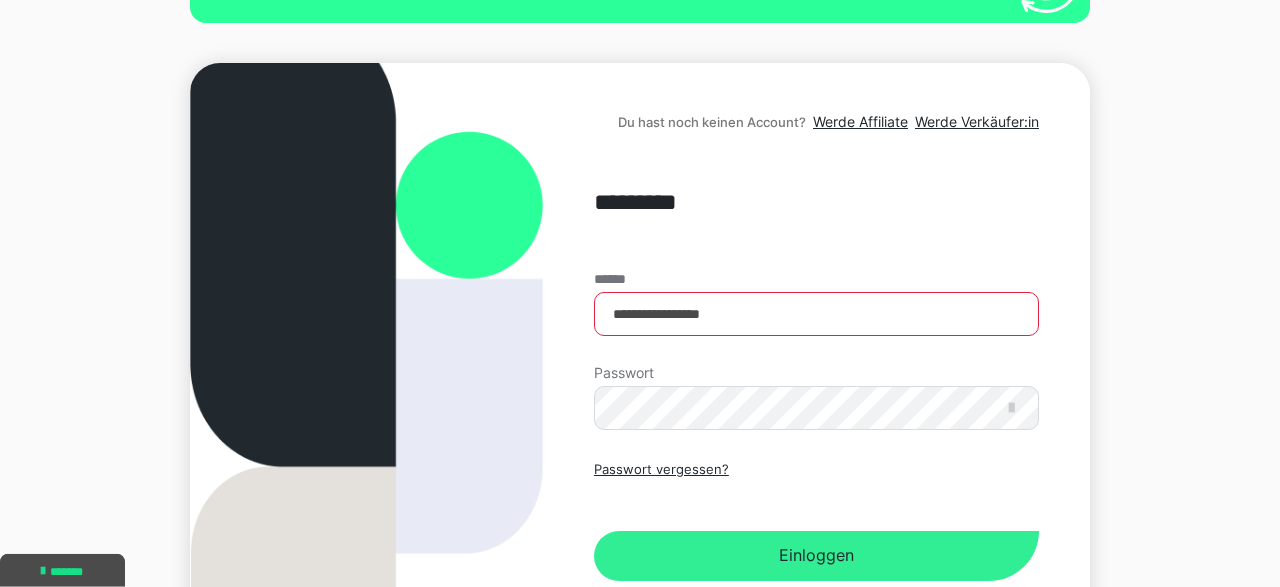 click on "Einloggen" at bounding box center [816, 556] 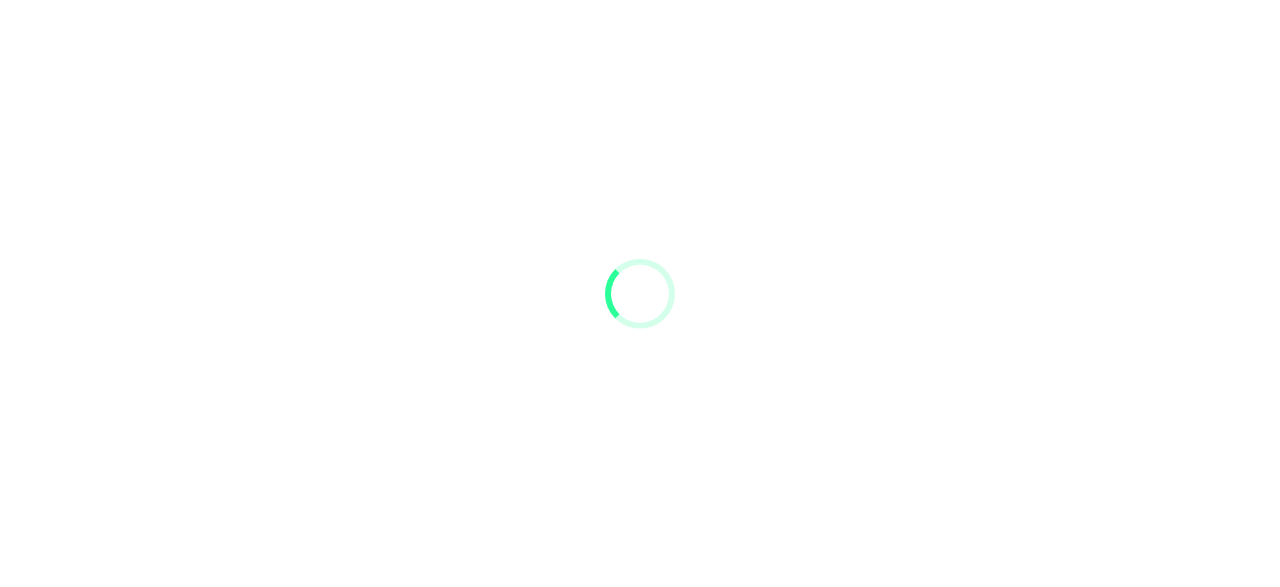 scroll, scrollTop: 0, scrollLeft: 0, axis: both 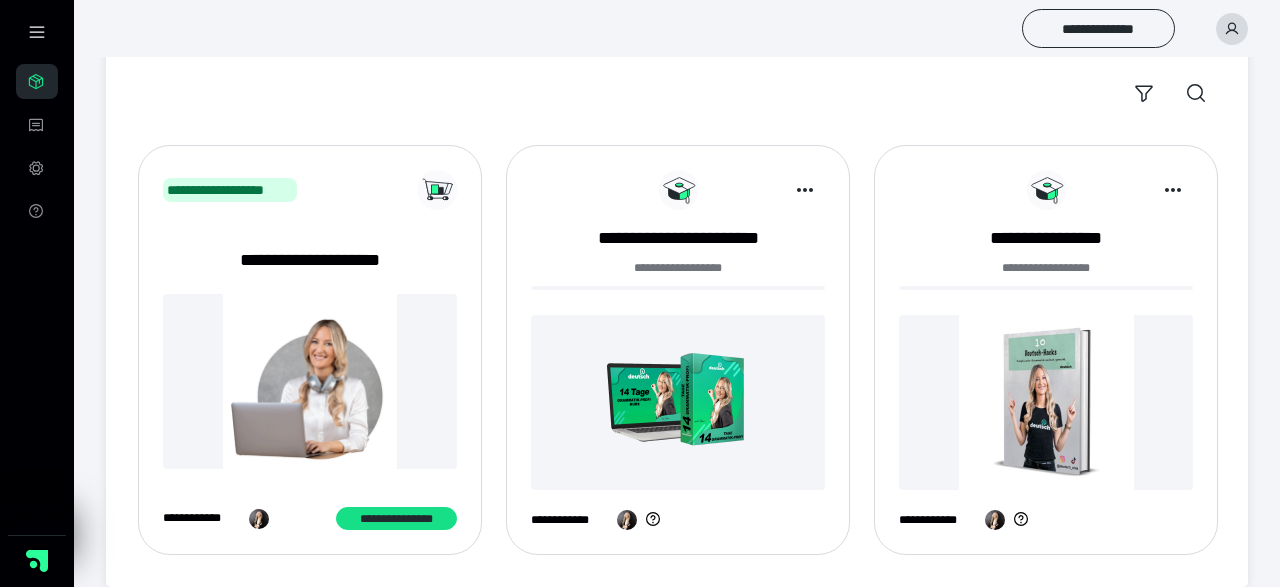 click on "**********" at bounding box center (677, 28) 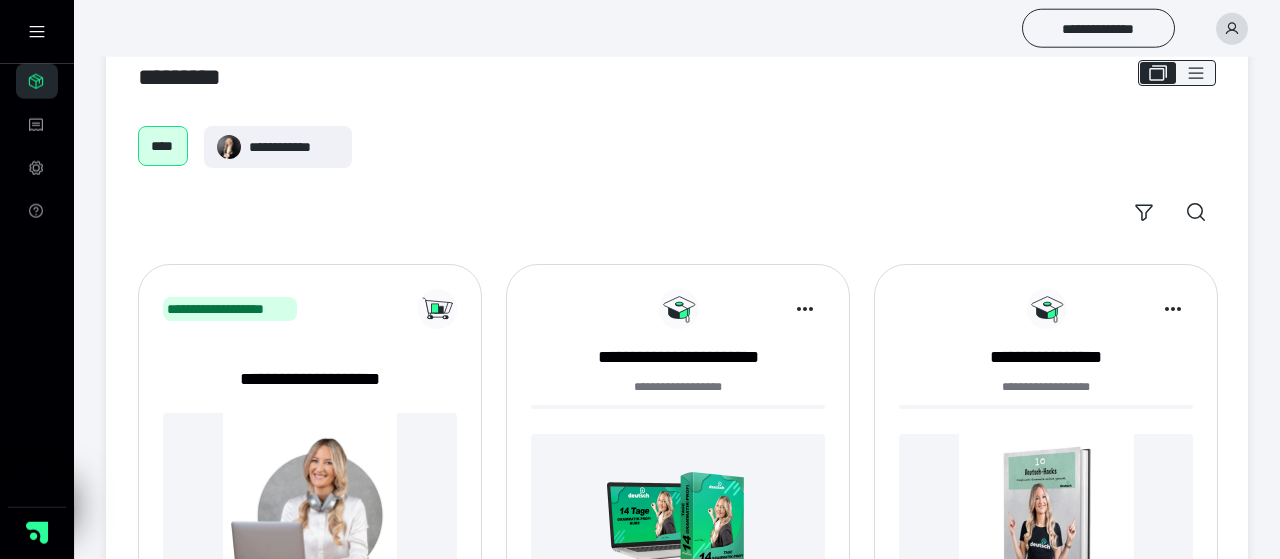 scroll, scrollTop: 0, scrollLeft: 0, axis: both 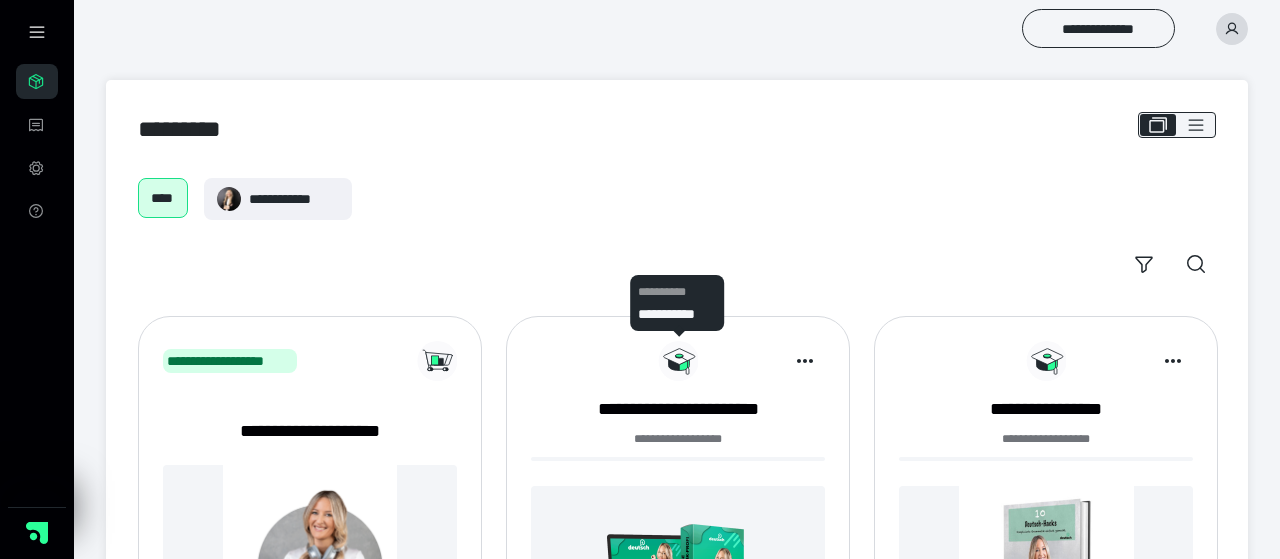 click 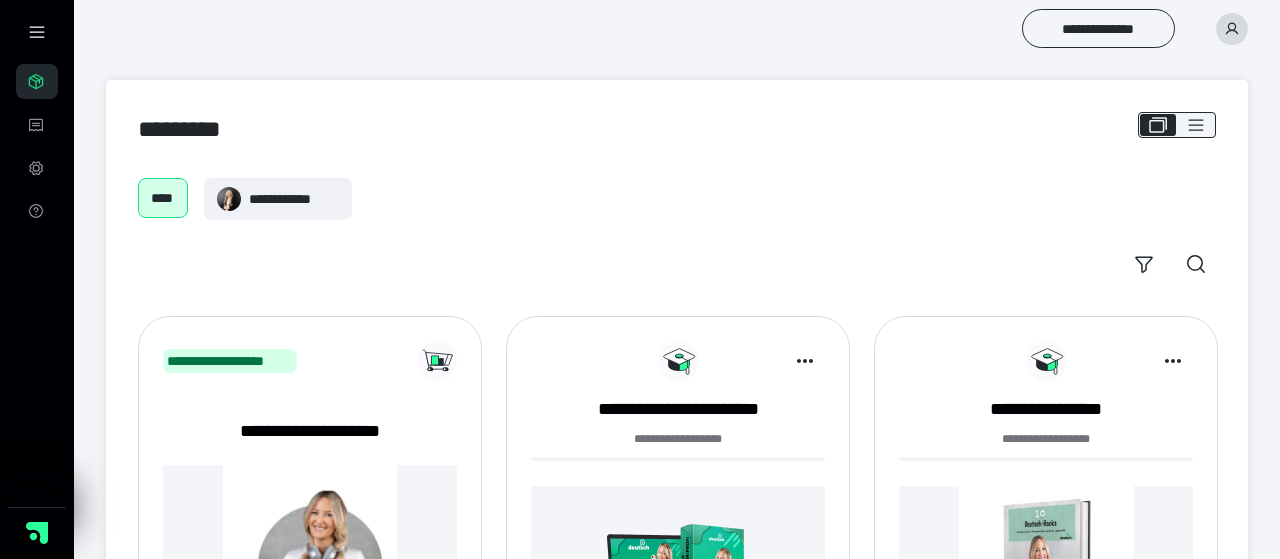 scroll, scrollTop: 220, scrollLeft: 0, axis: vertical 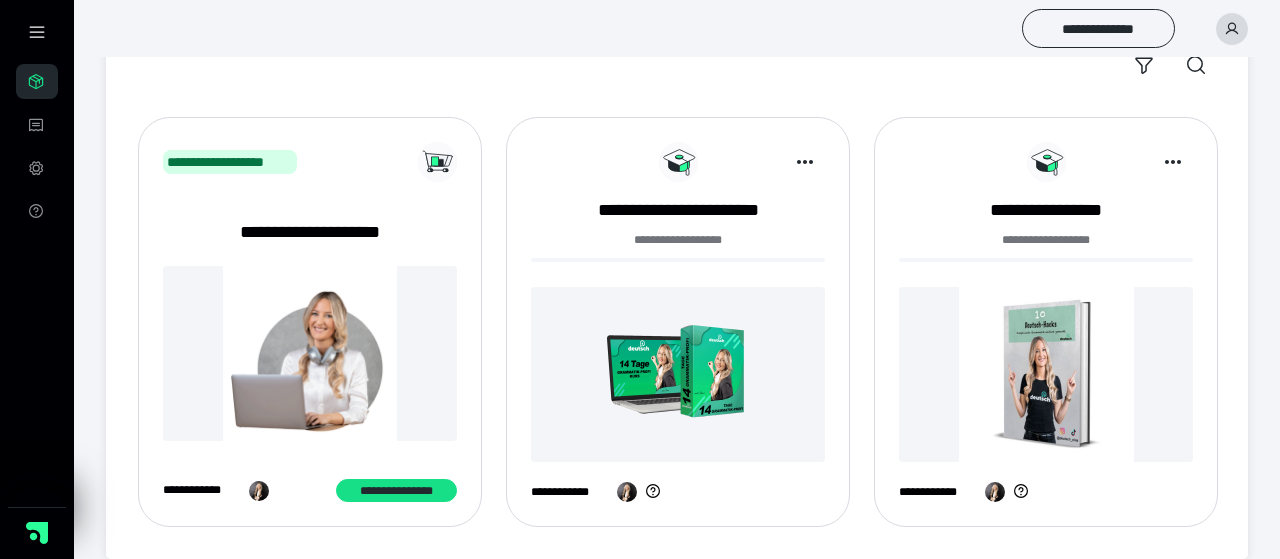 click at bounding box center (678, 374) 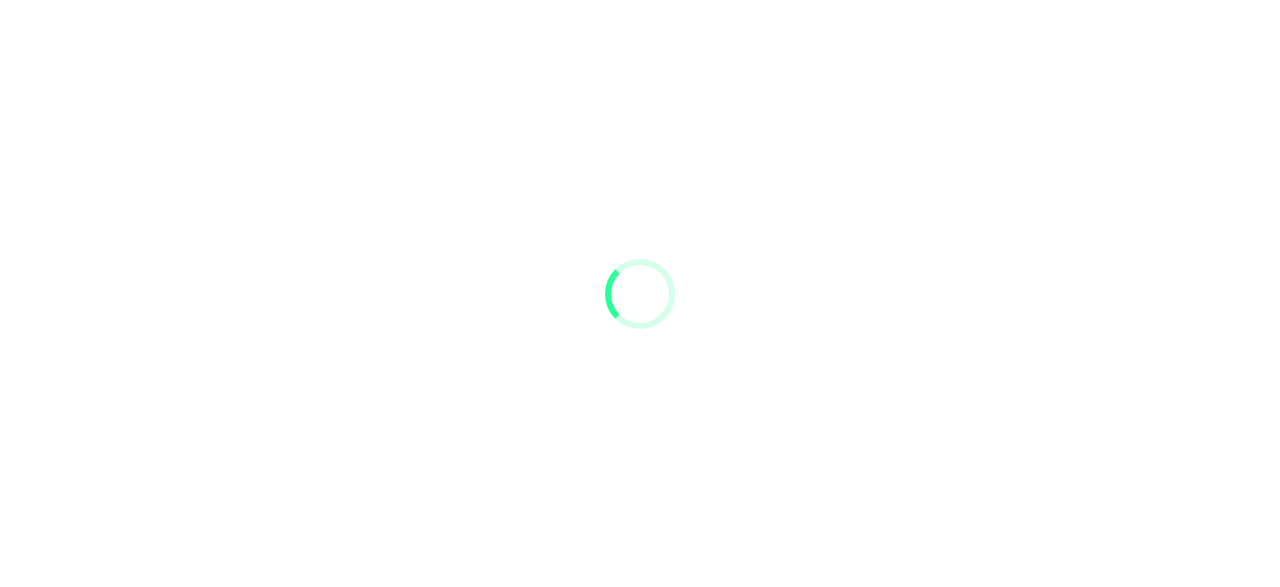 scroll, scrollTop: 0, scrollLeft: 0, axis: both 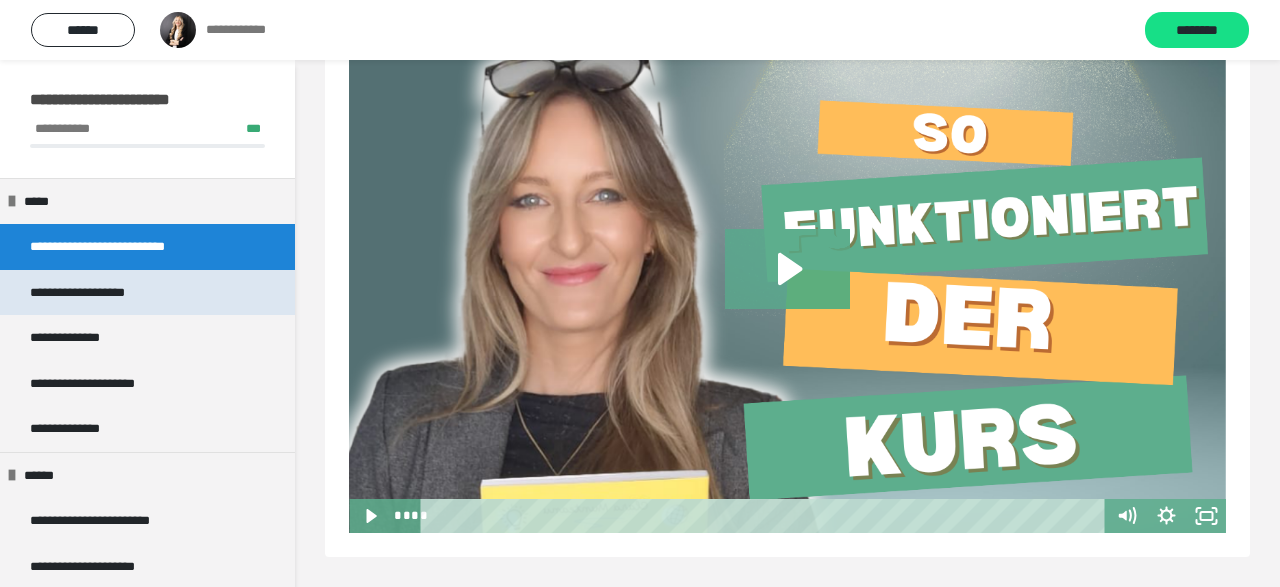 click on "**********" at bounding box center (97, 293) 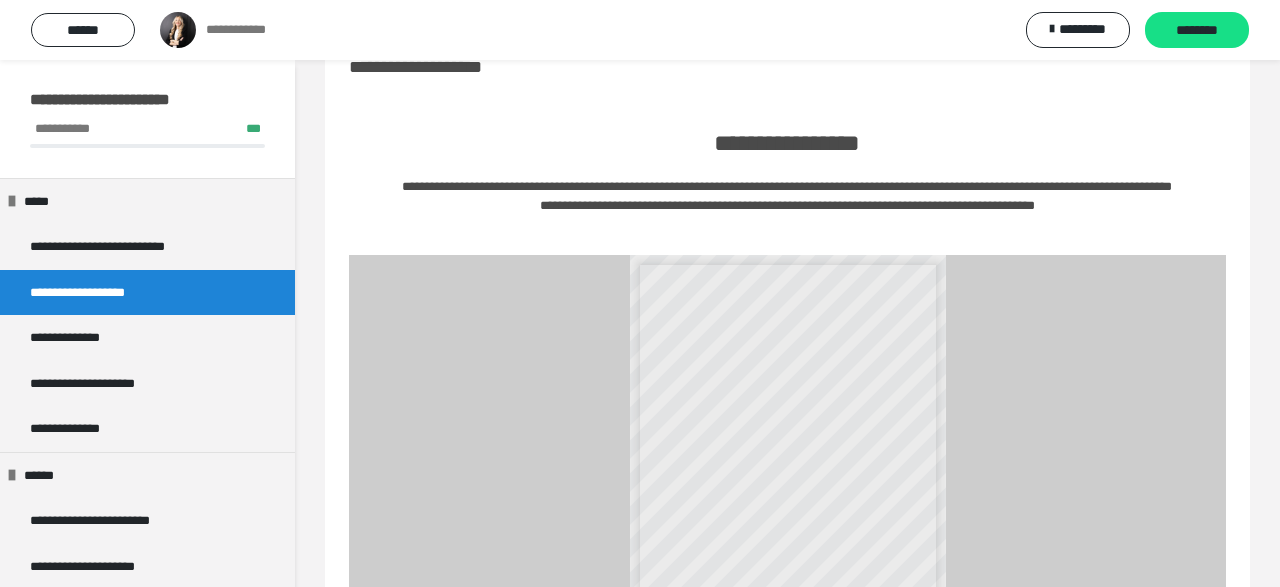 scroll, scrollTop: 281, scrollLeft: 0, axis: vertical 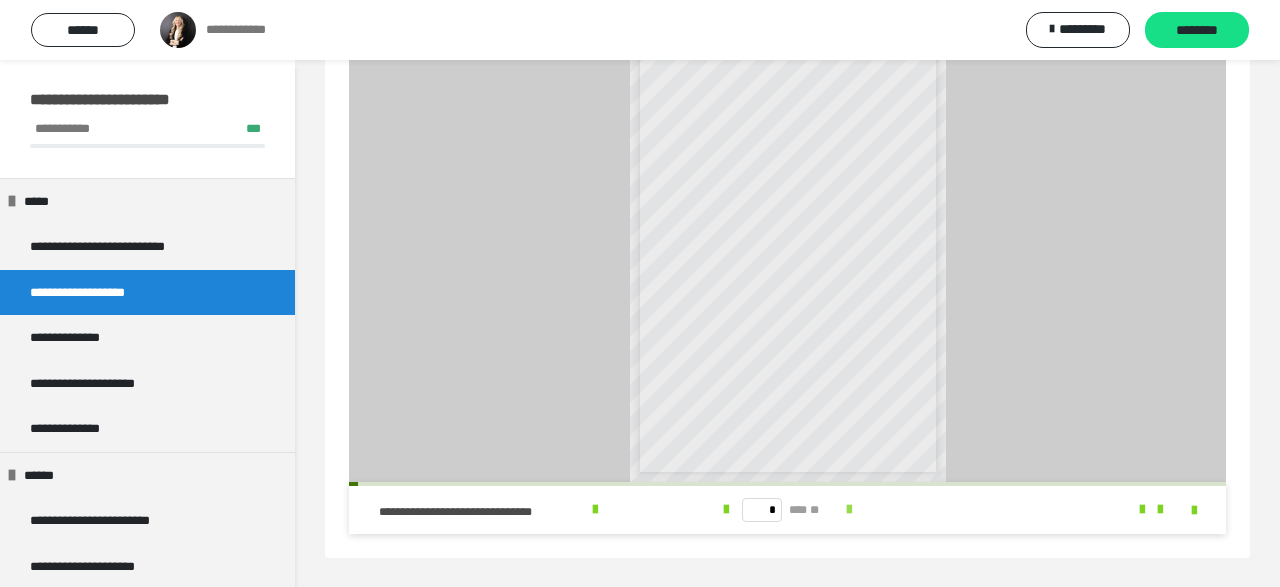 click at bounding box center (849, 510) 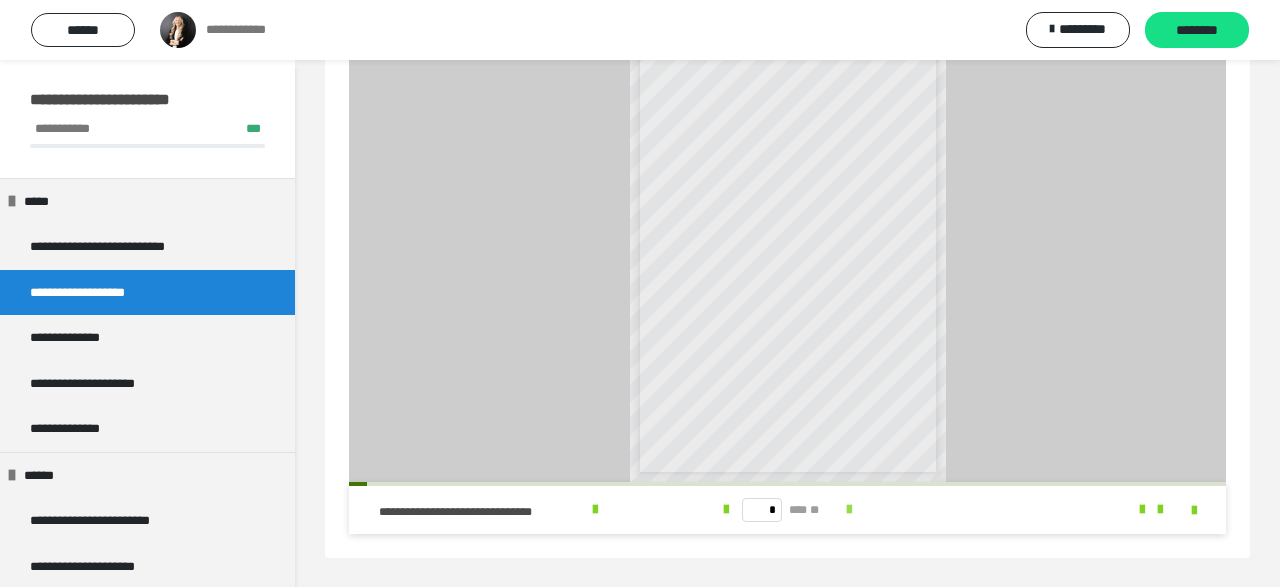 click at bounding box center (849, 510) 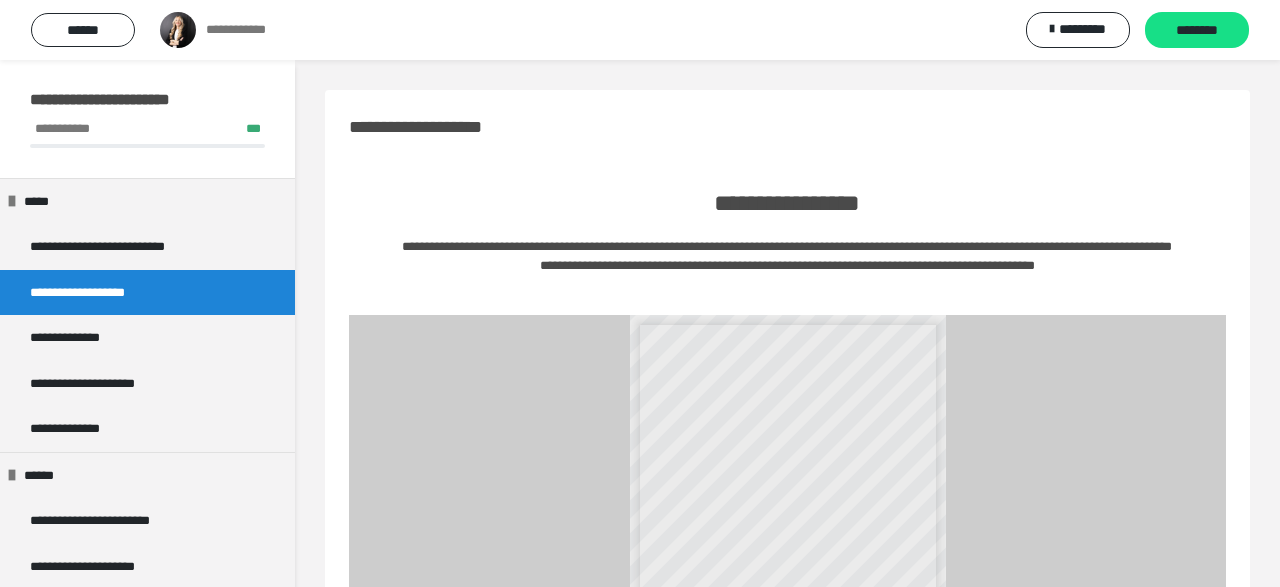 scroll, scrollTop: 281, scrollLeft: 0, axis: vertical 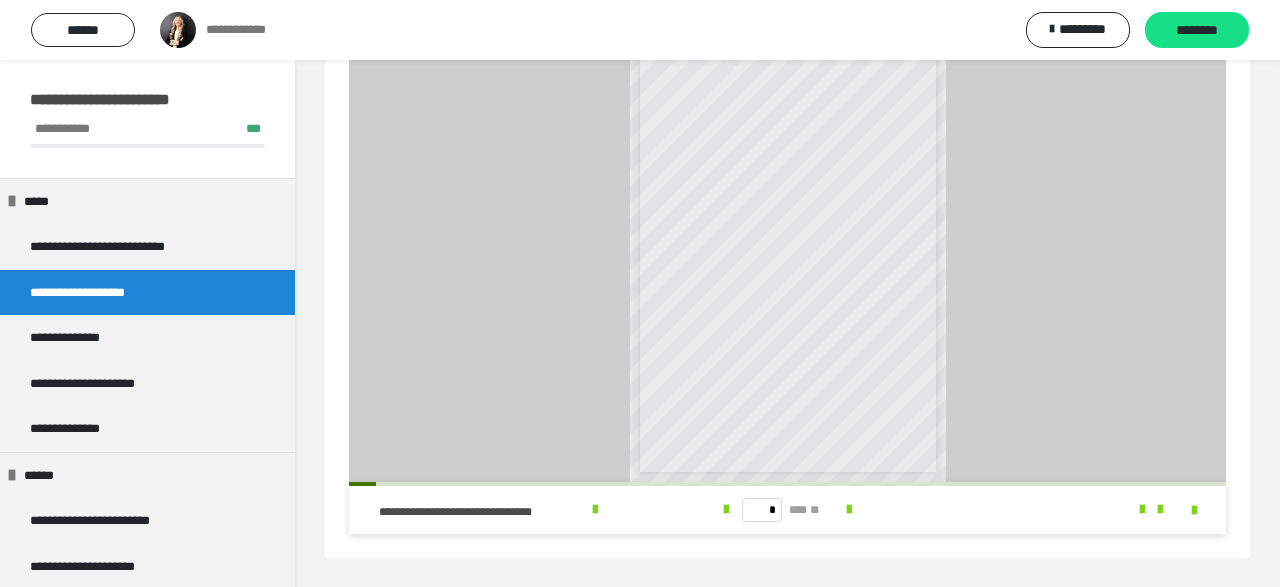 click on "**********" at bounding box center (782, 288) 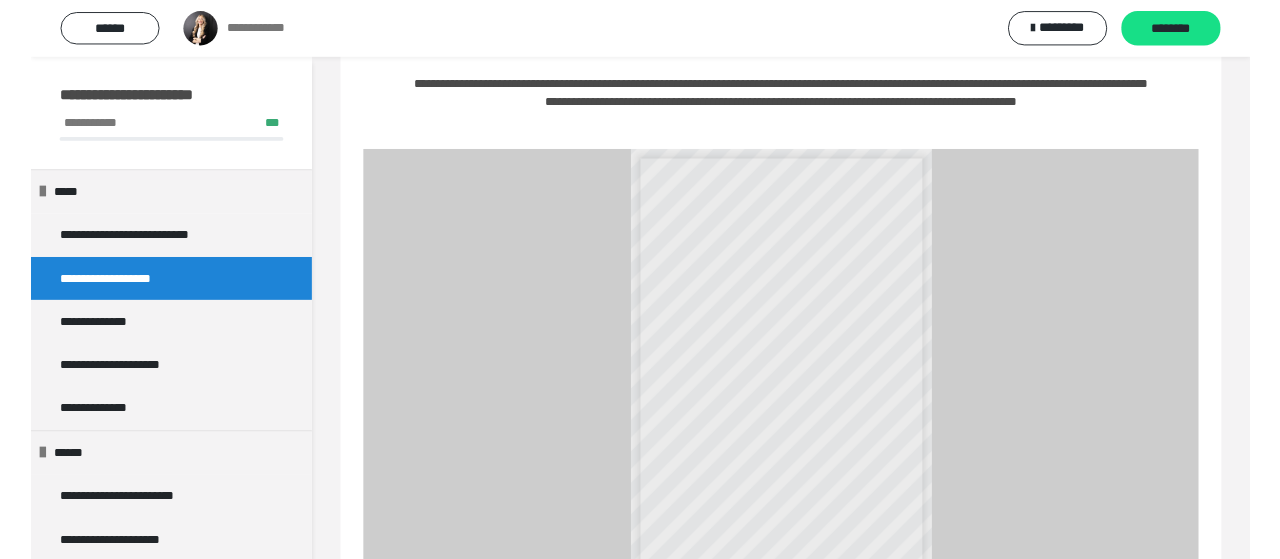scroll, scrollTop: 281, scrollLeft: 0, axis: vertical 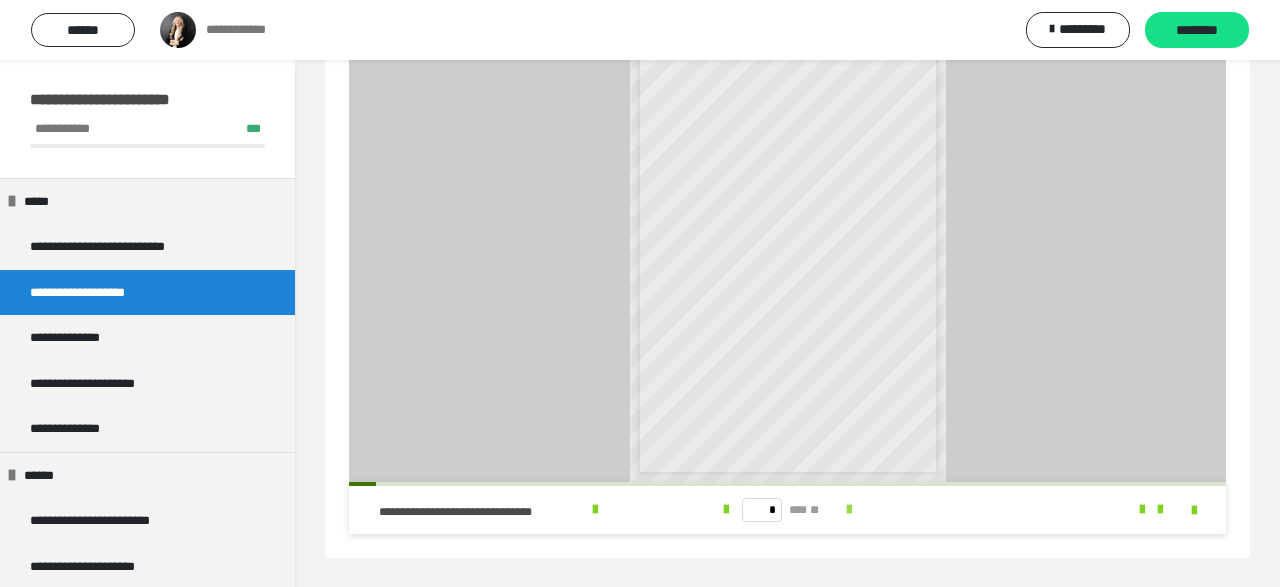click at bounding box center [849, 510] 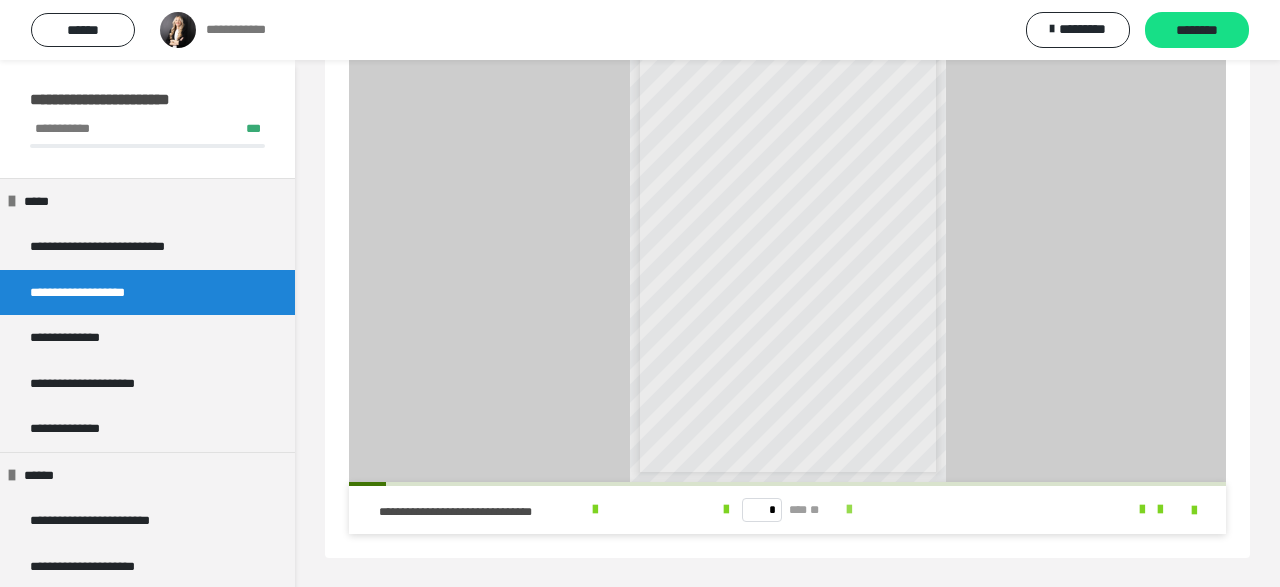 click at bounding box center (849, 510) 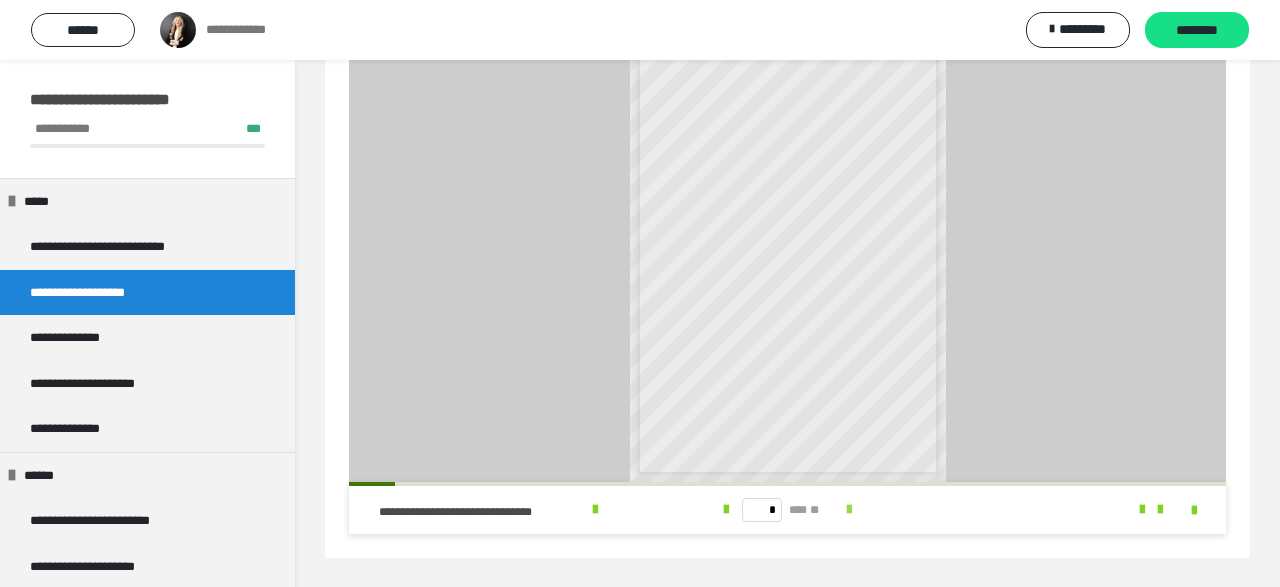 click at bounding box center [849, 510] 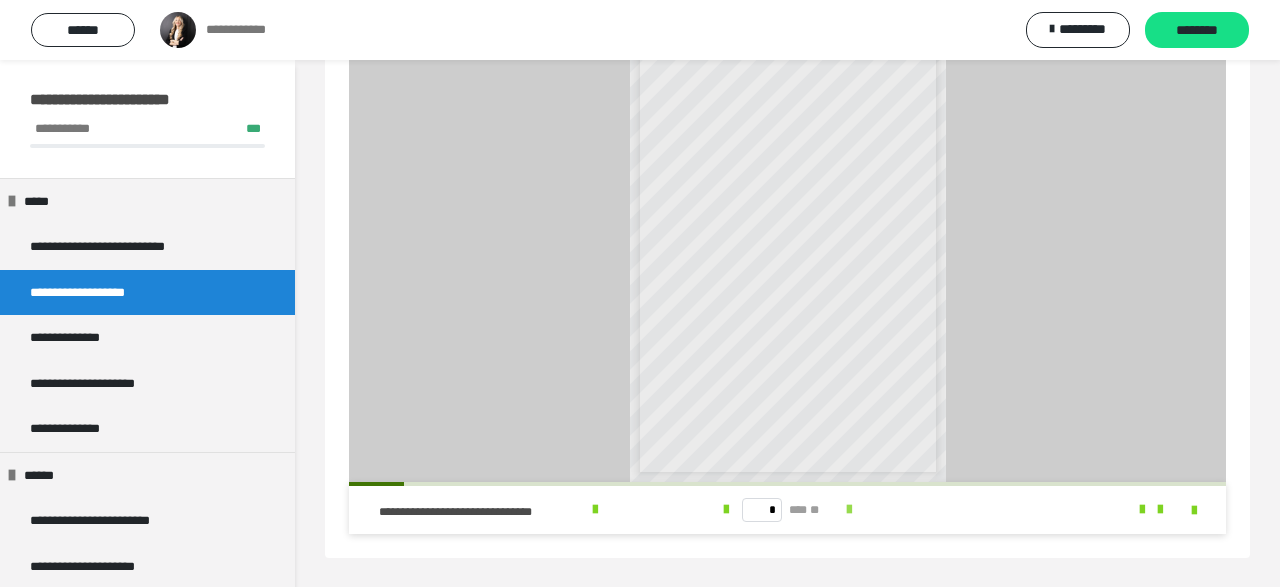 click at bounding box center [849, 510] 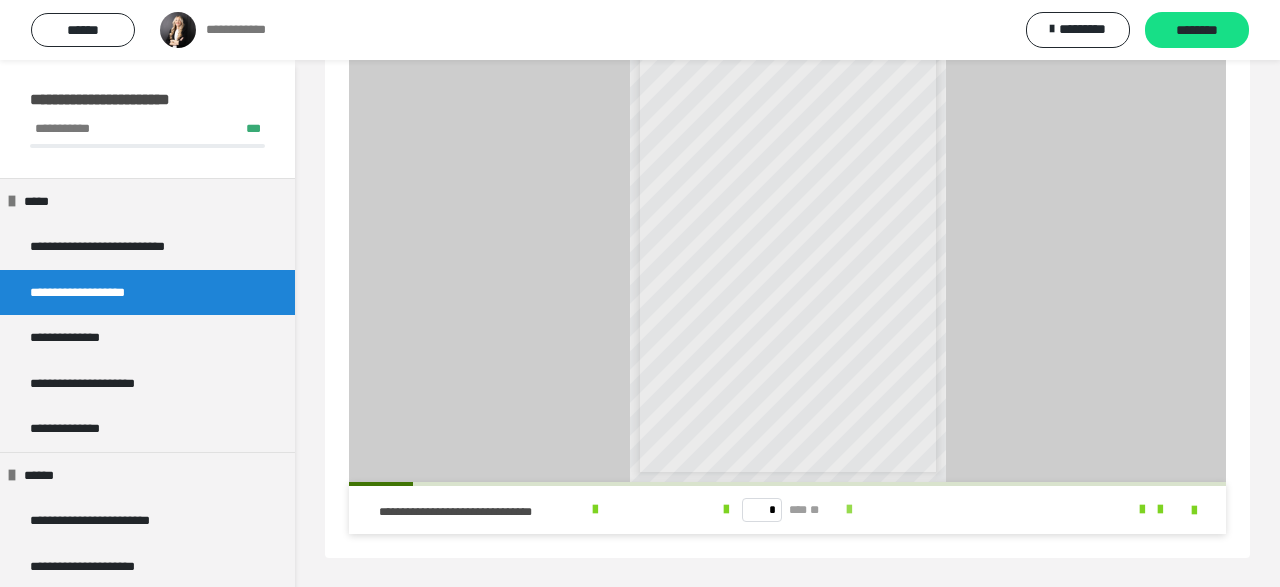 click at bounding box center (849, 510) 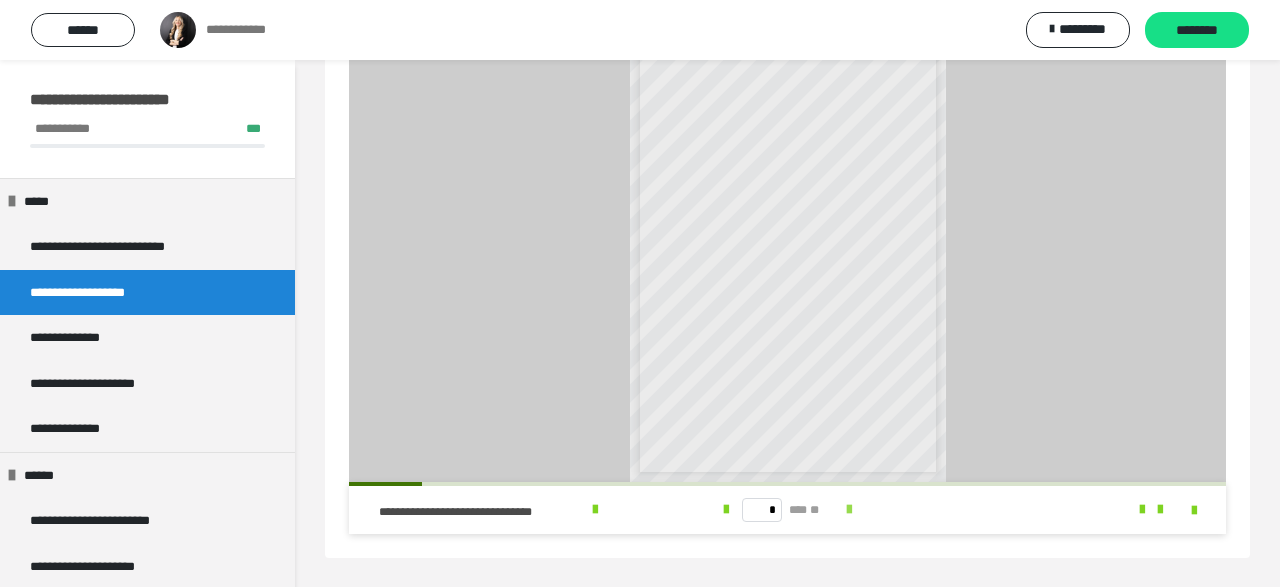 click at bounding box center [849, 510] 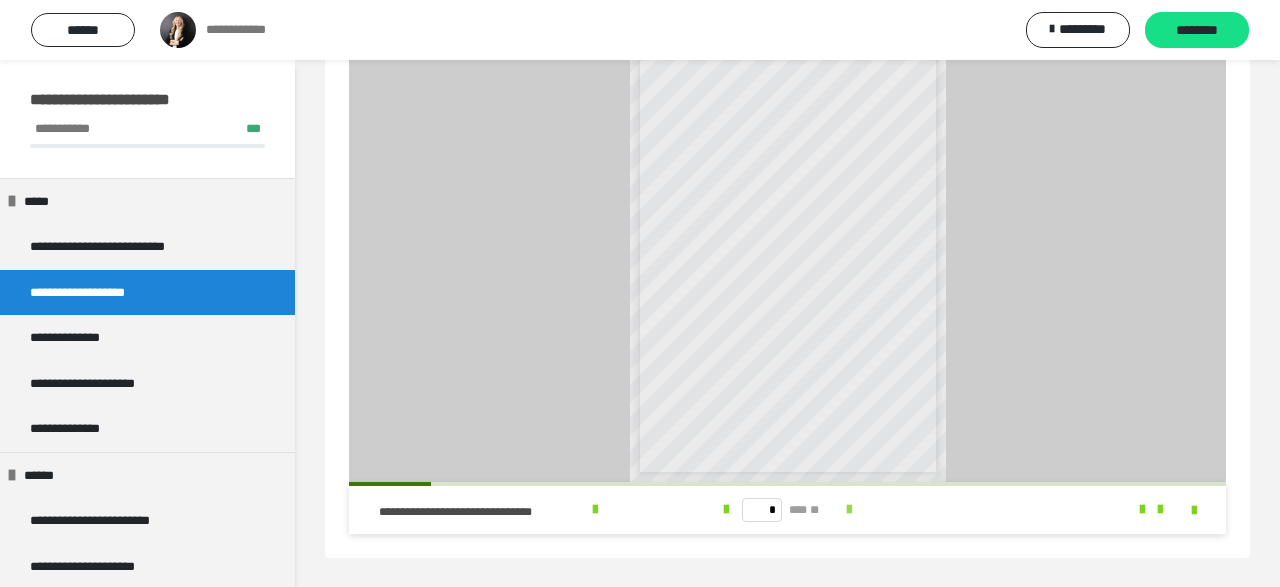 click at bounding box center (849, 510) 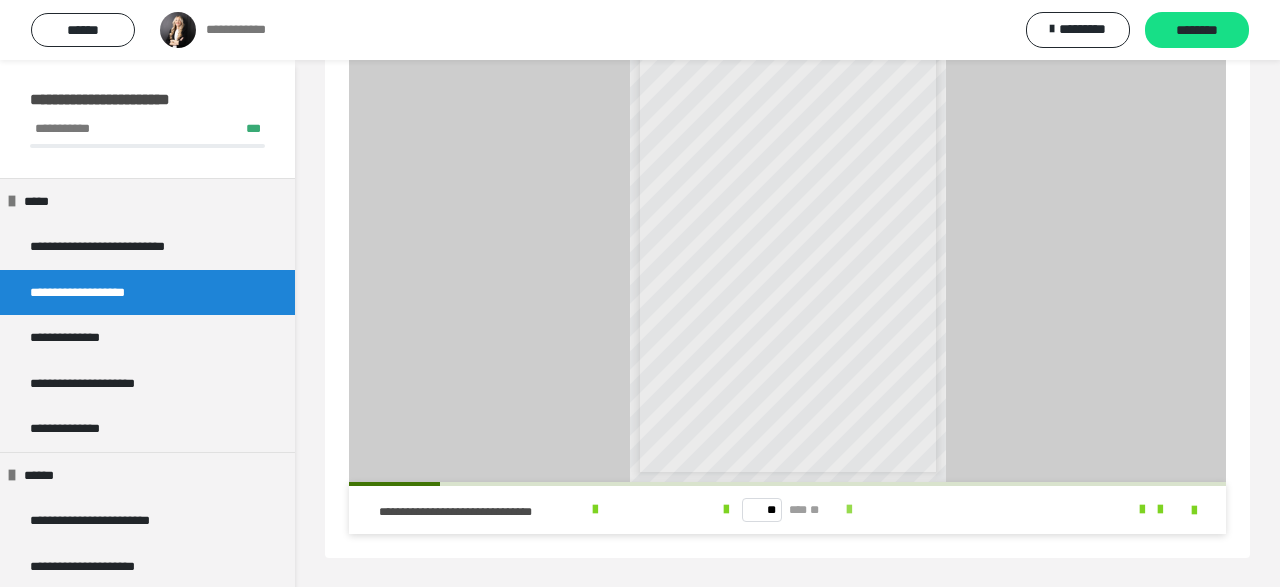 click at bounding box center (849, 510) 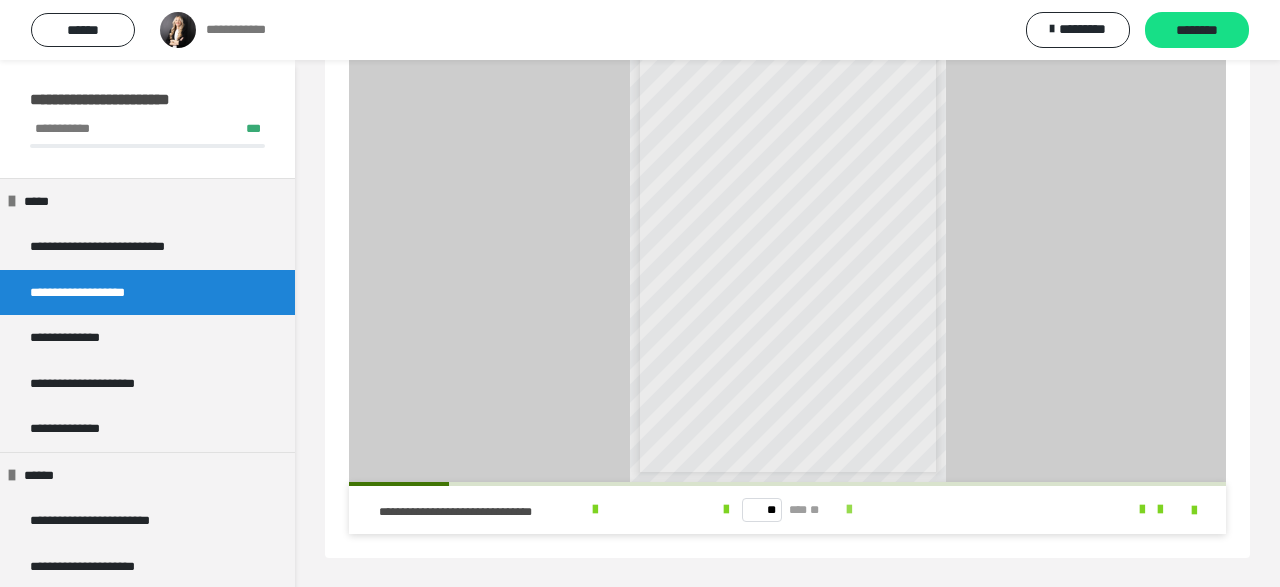 click at bounding box center [849, 510] 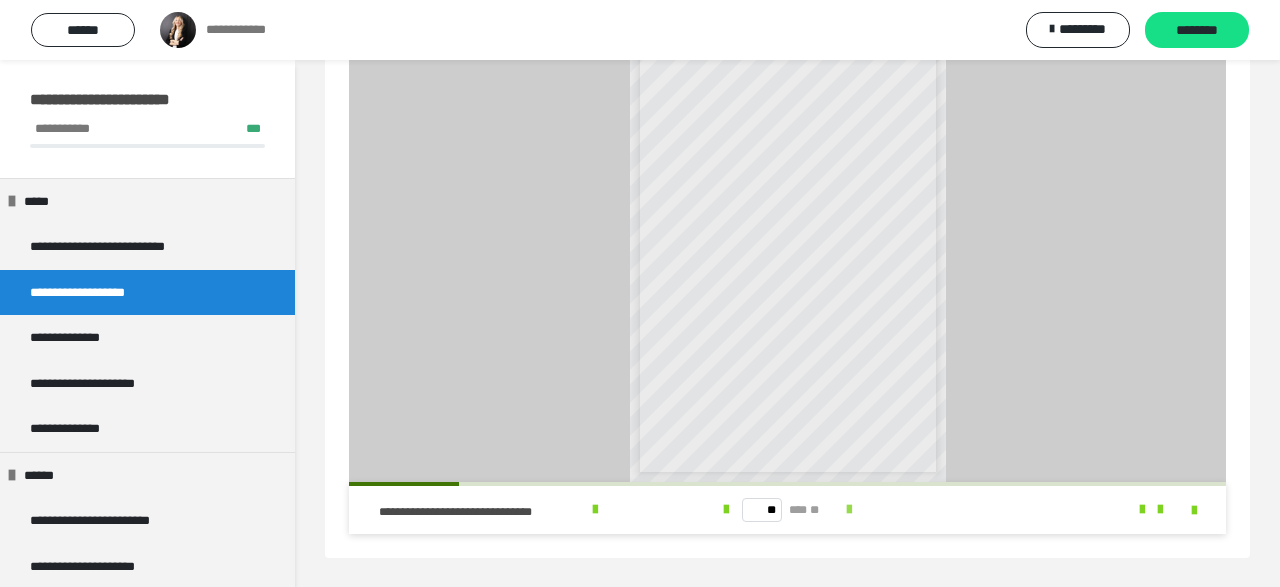 click at bounding box center [849, 510] 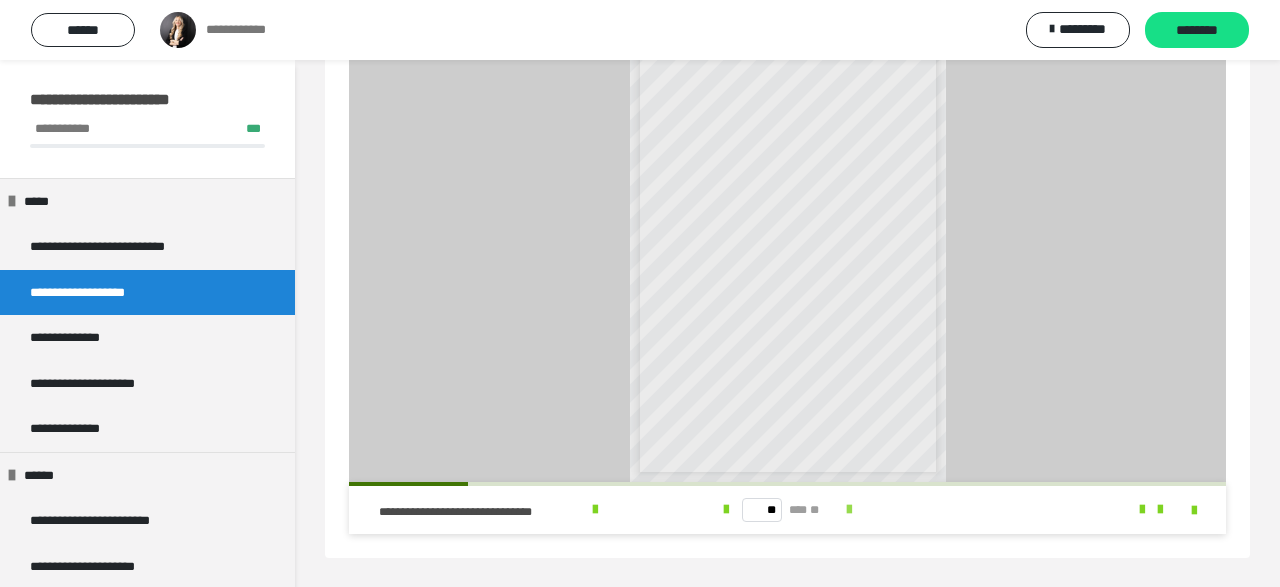 click at bounding box center (849, 510) 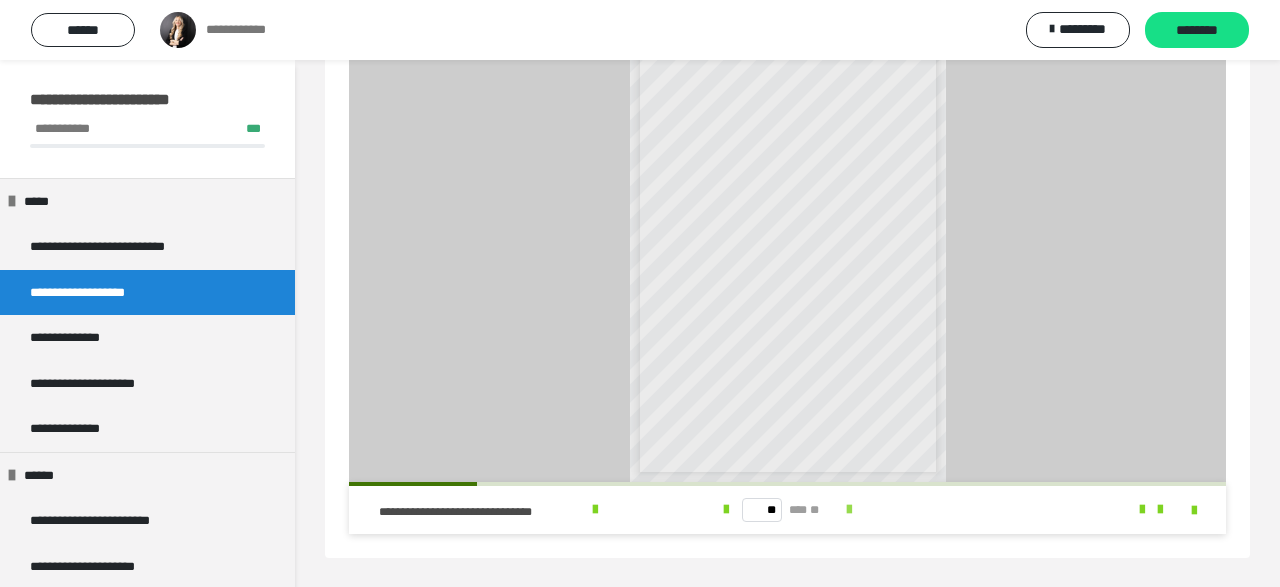 click at bounding box center (849, 510) 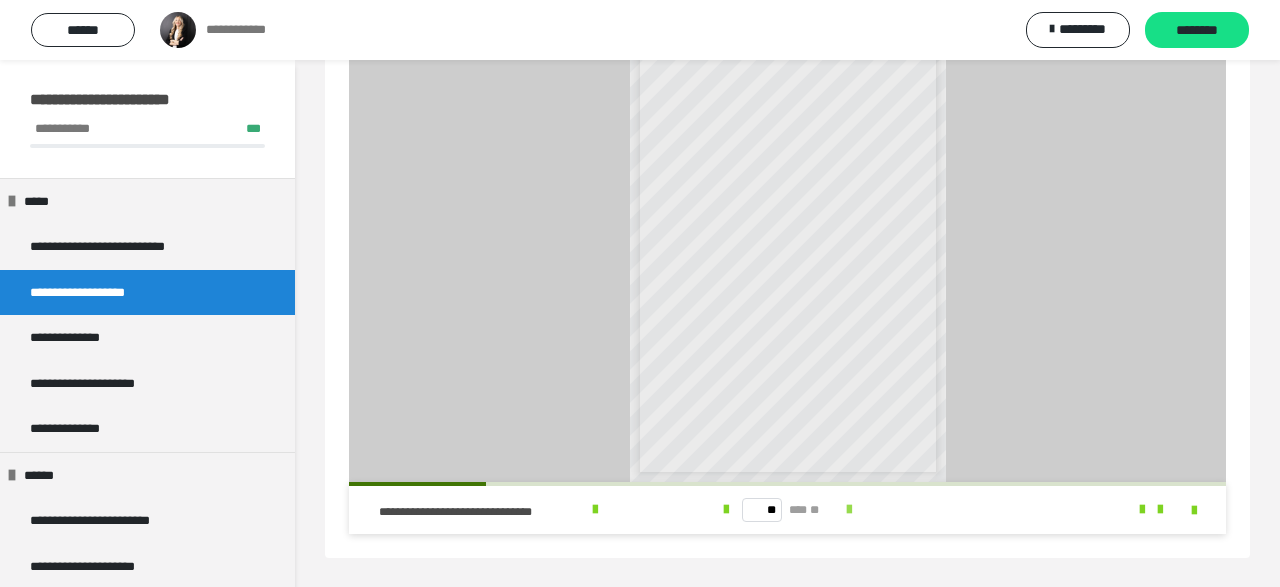 click at bounding box center [849, 510] 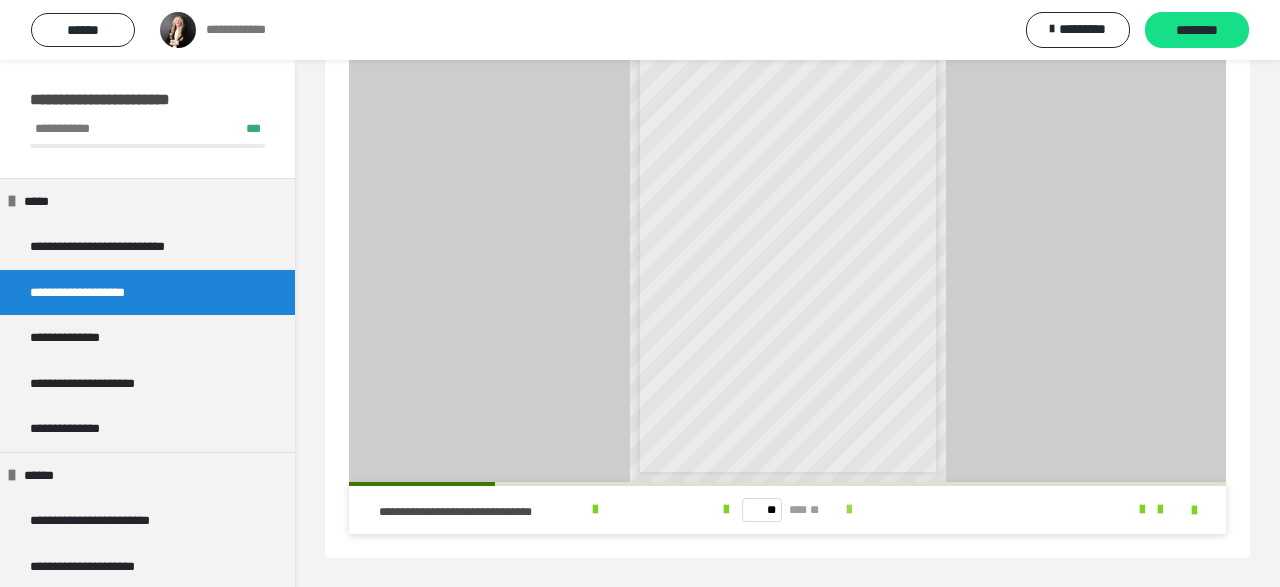 click at bounding box center [849, 510] 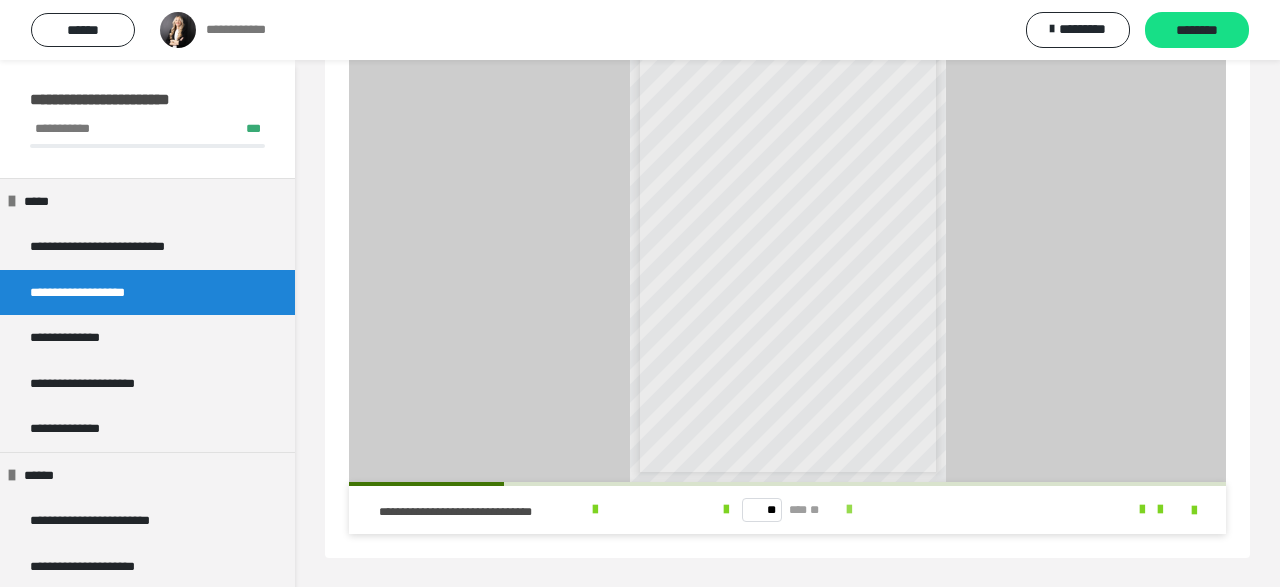 click at bounding box center (849, 510) 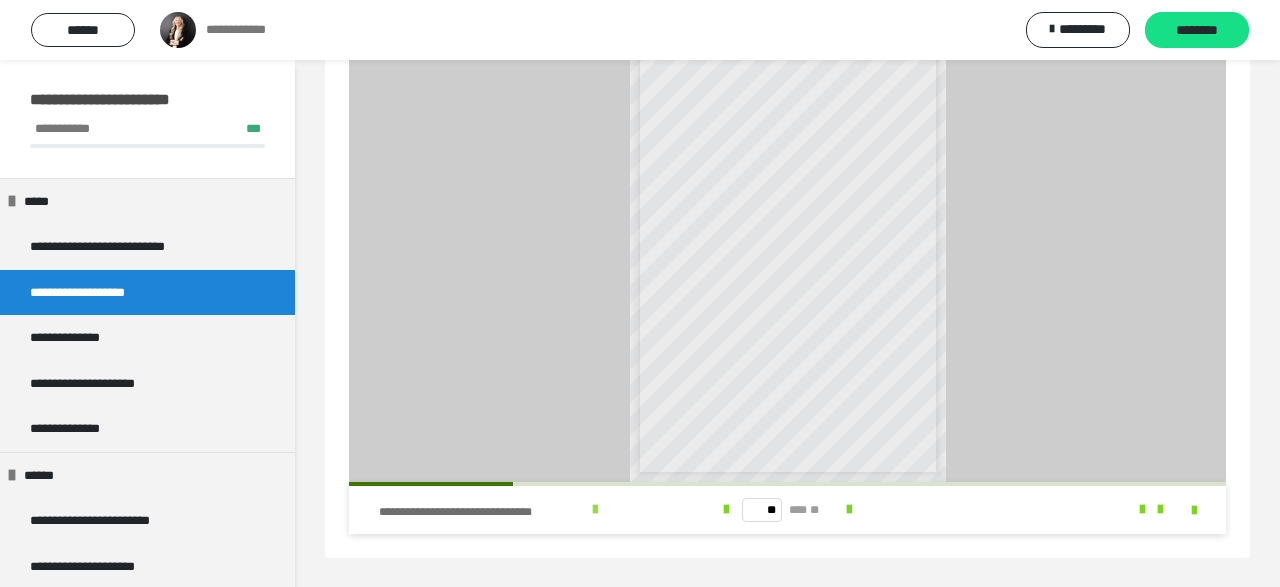 click at bounding box center (595, 510) 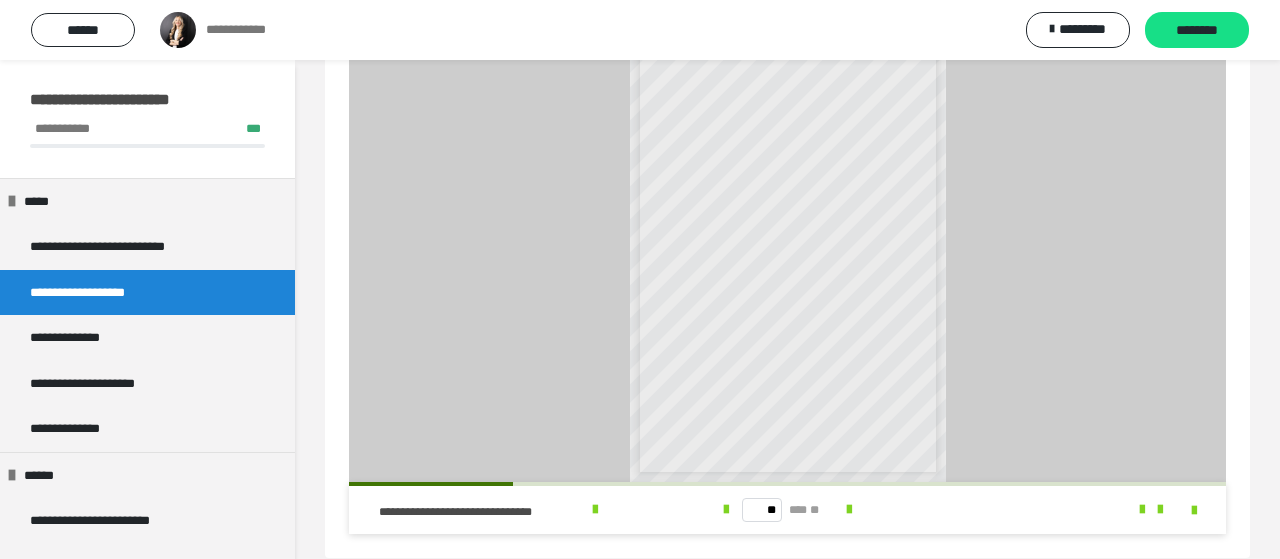 click on "**********" at bounding box center (640, 30) 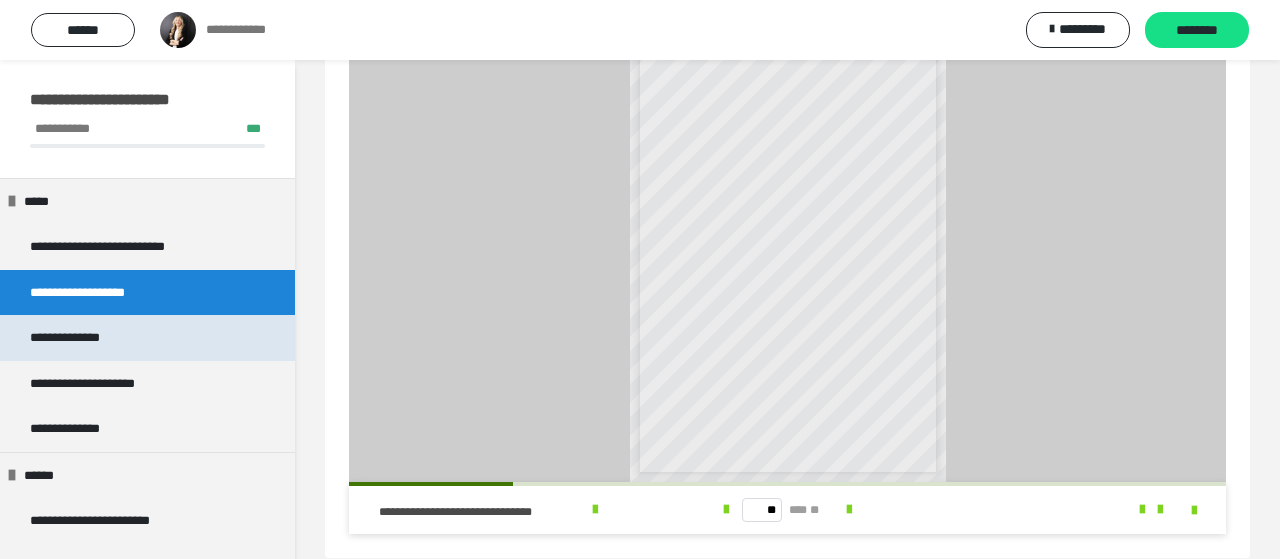 click on "**********" at bounding box center [74, 338] 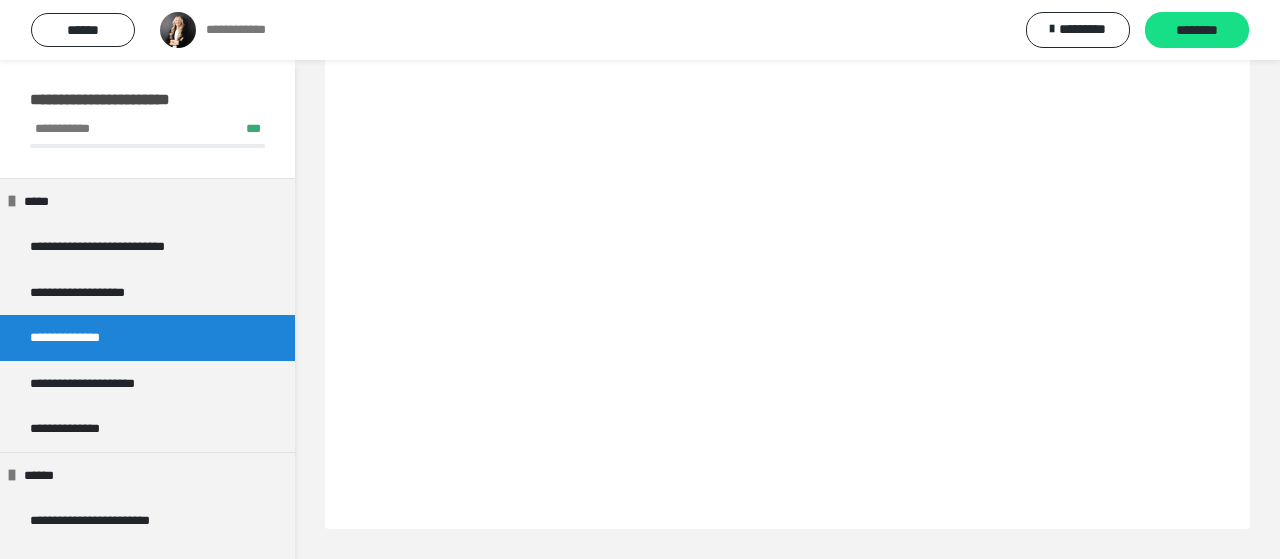 scroll, scrollTop: 60, scrollLeft: 0, axis: vertical 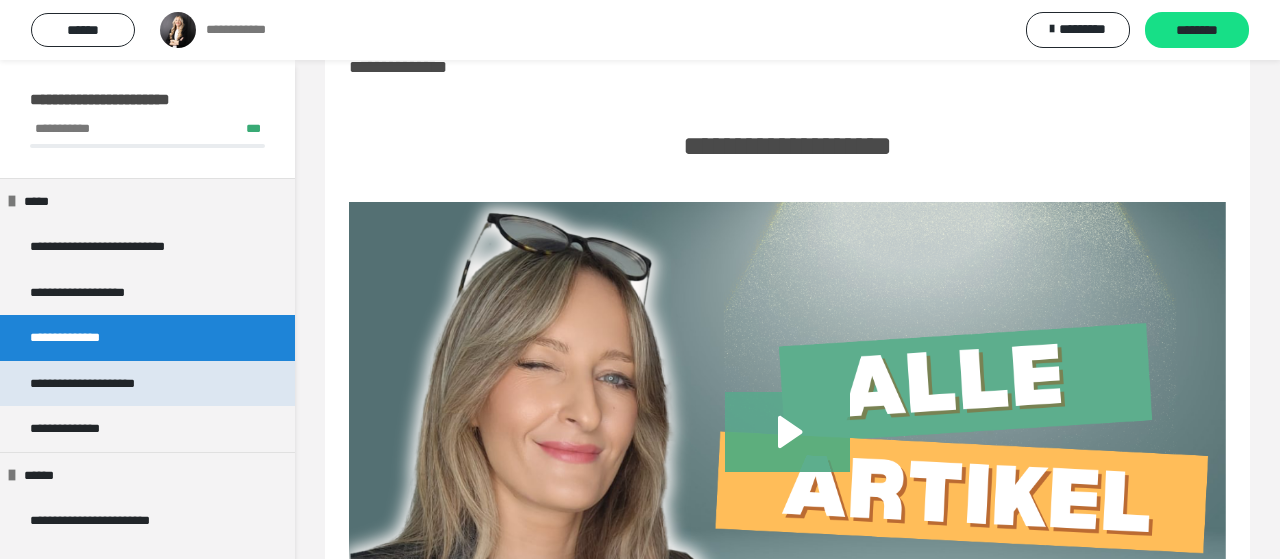 click on "**********" at bounding box center (96, 384) 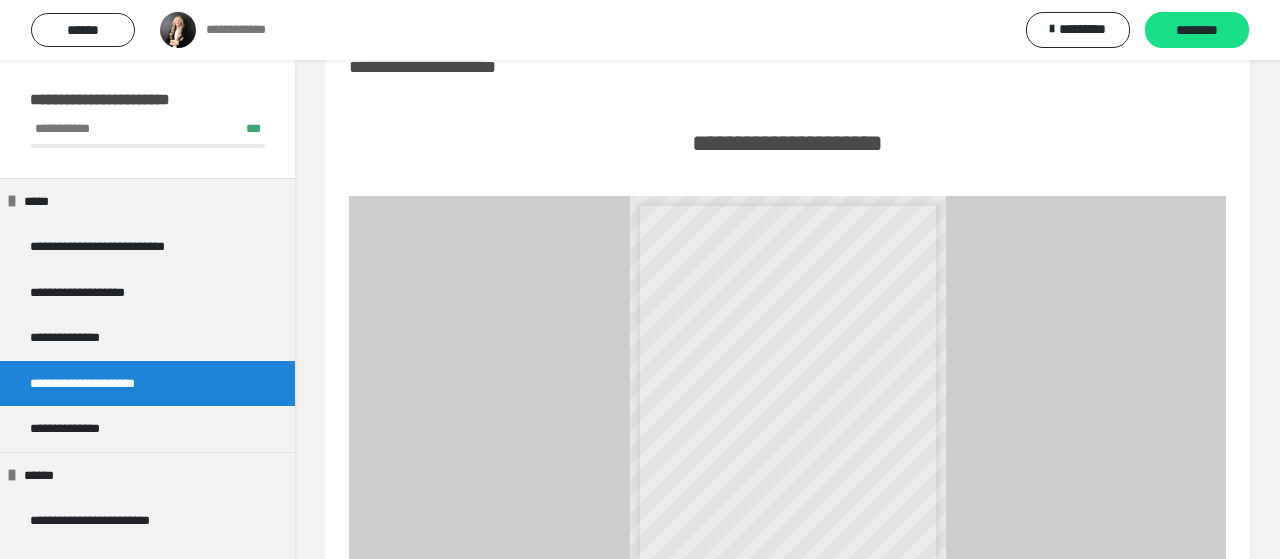 scroll, scrollTop: 251, scrollLeft: 0, axis: vertical 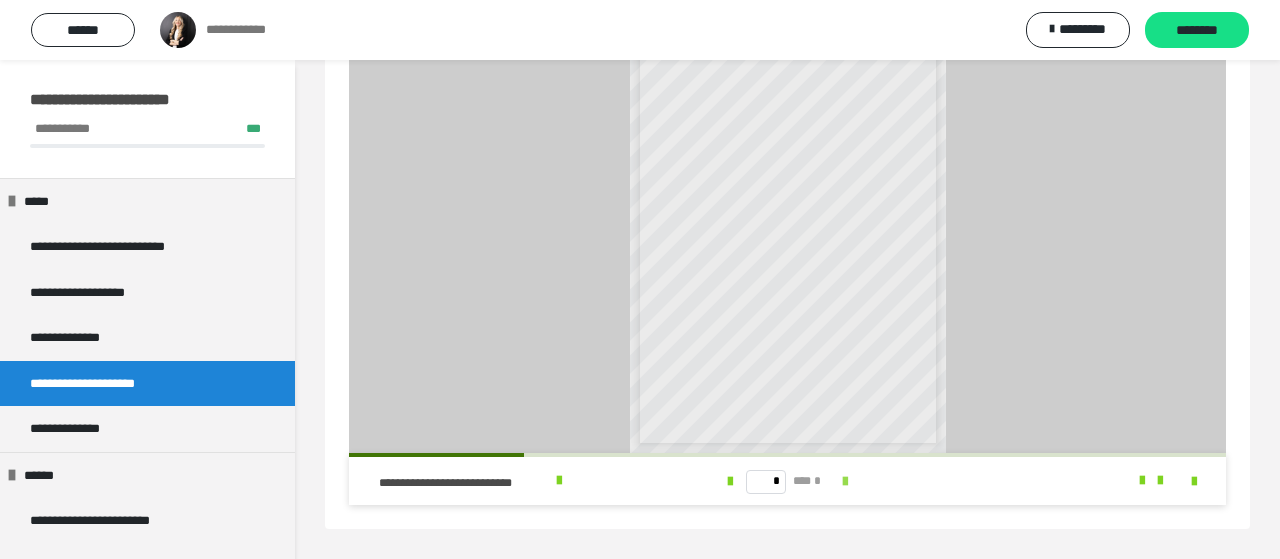 click at bounding box center (845, 482) 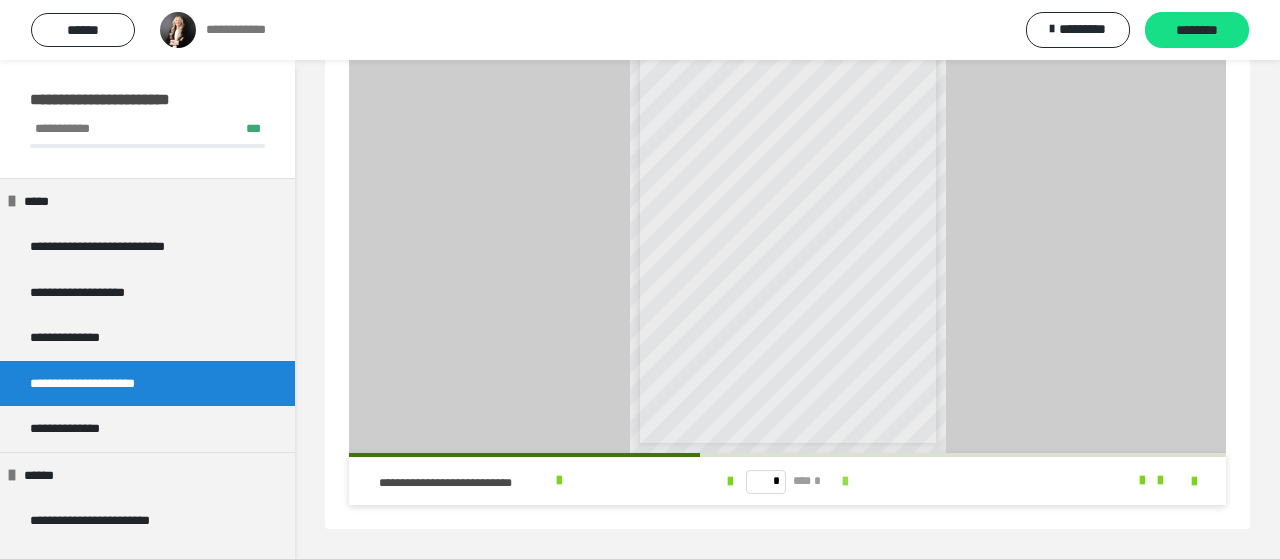 click at bounding box center [845, 482] 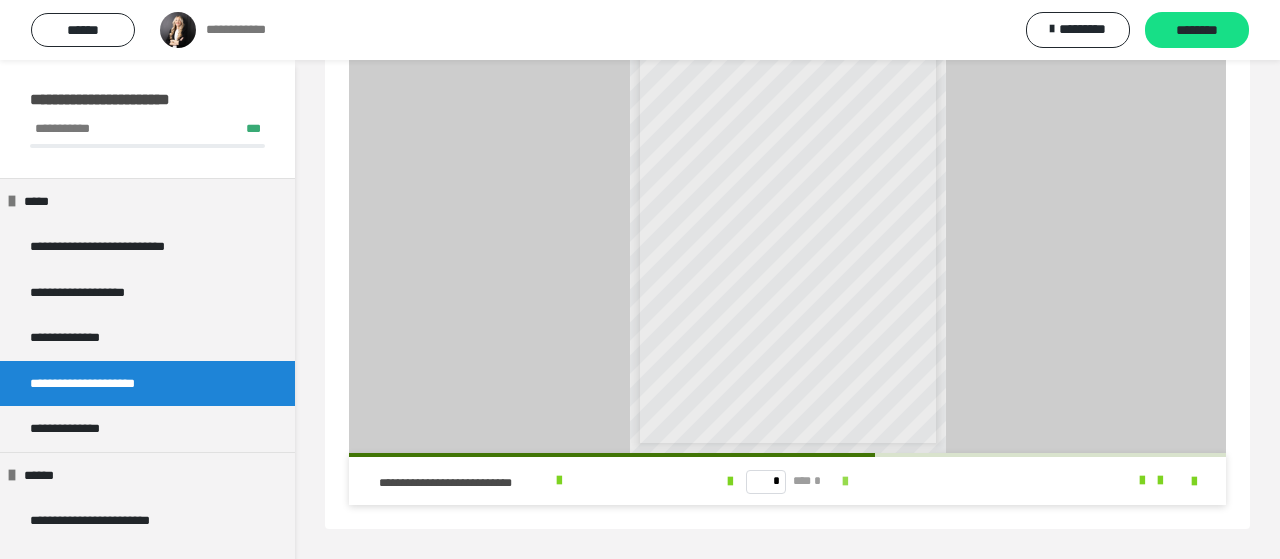 click at bounding box center [845, 482] 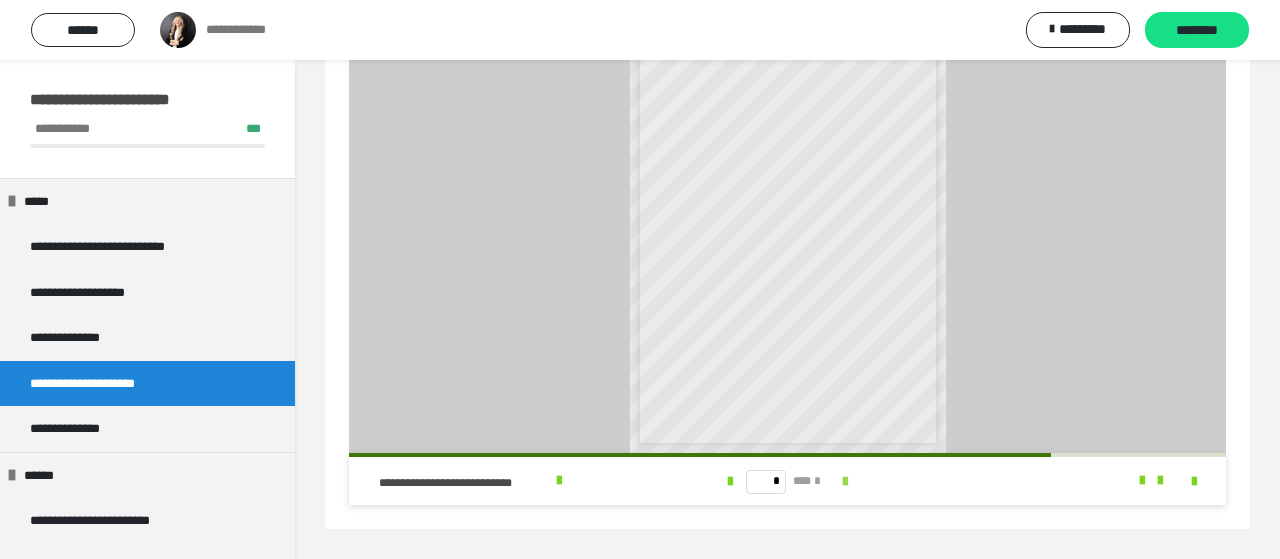 click at bounding box center (845, 482) 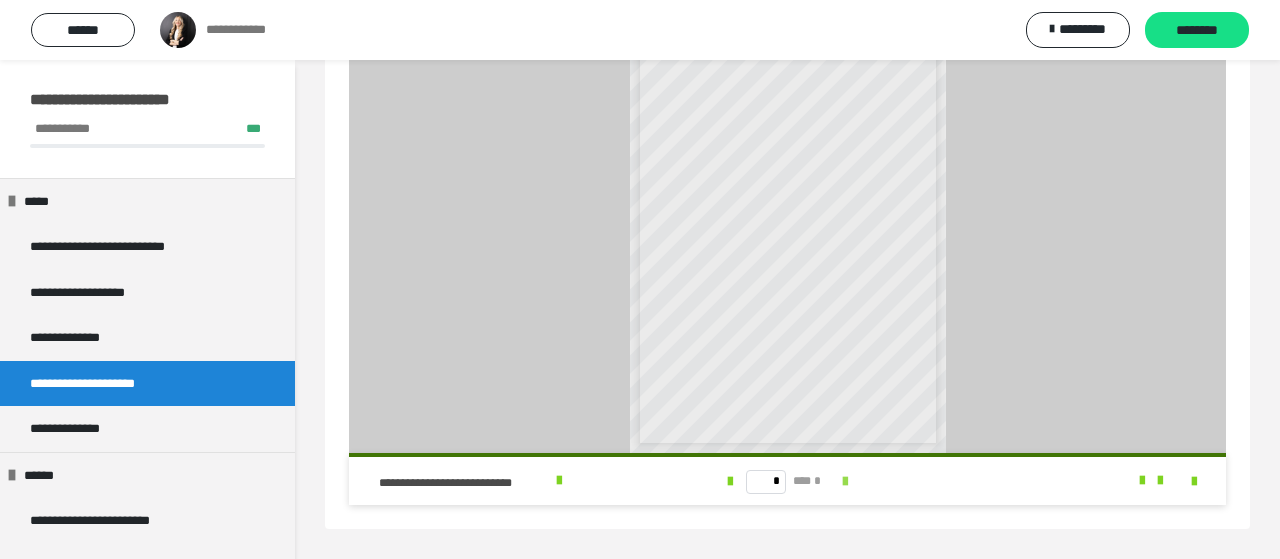 click on "* *** *" at bounding box center (787, 481) 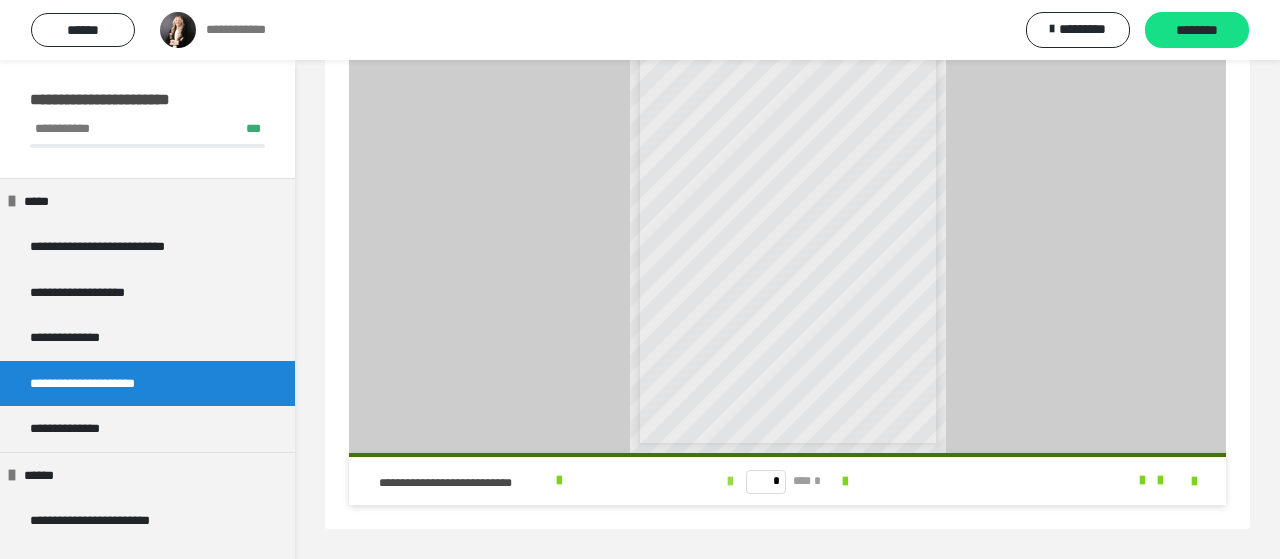 click at bounding box center (730, 482) 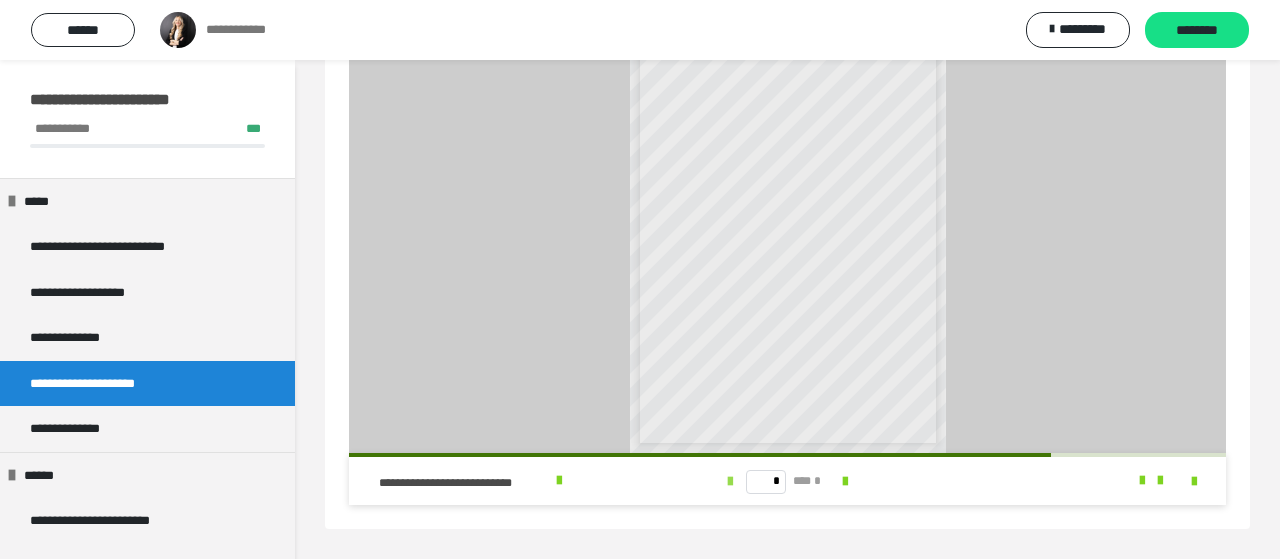 click at bounding box center (730, 482) 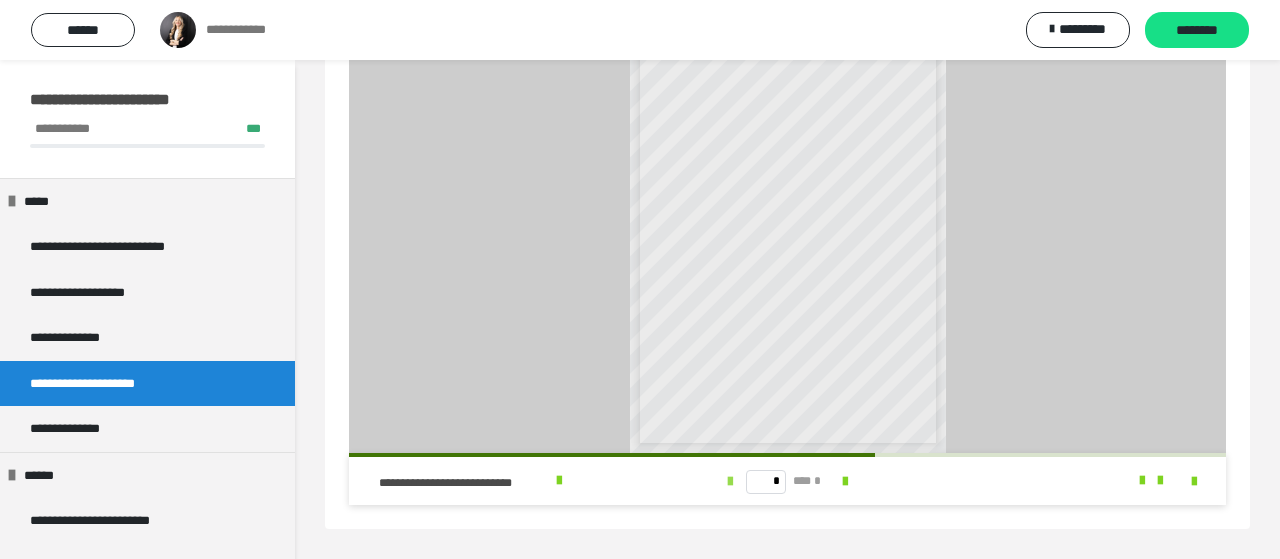 click at bounding box center (730, 482) 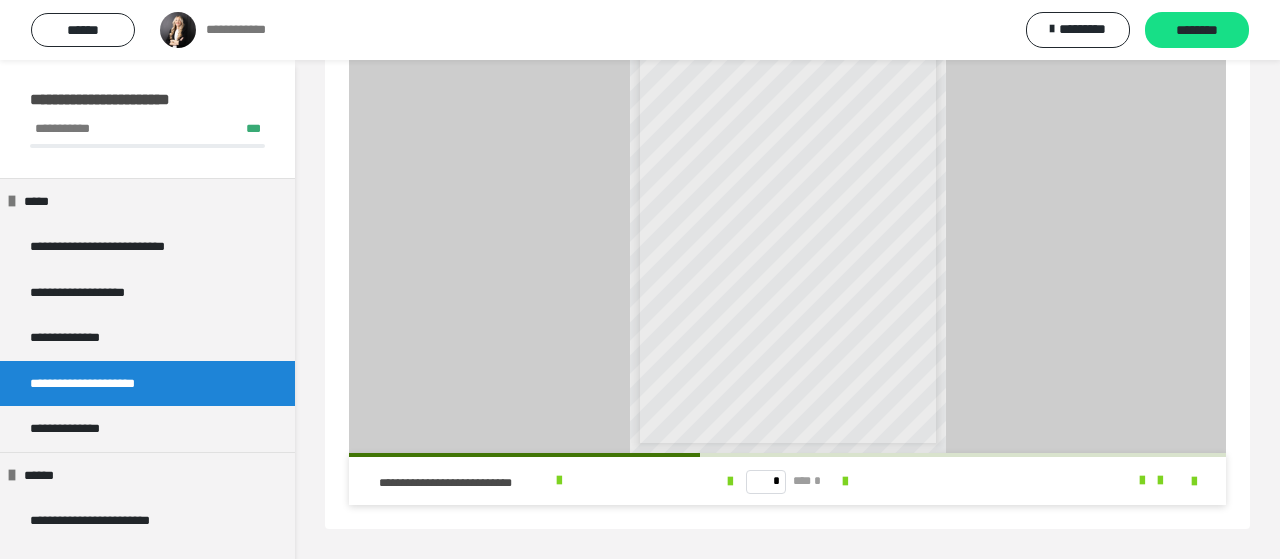 click on "**********" at bounding box center [731, 306] 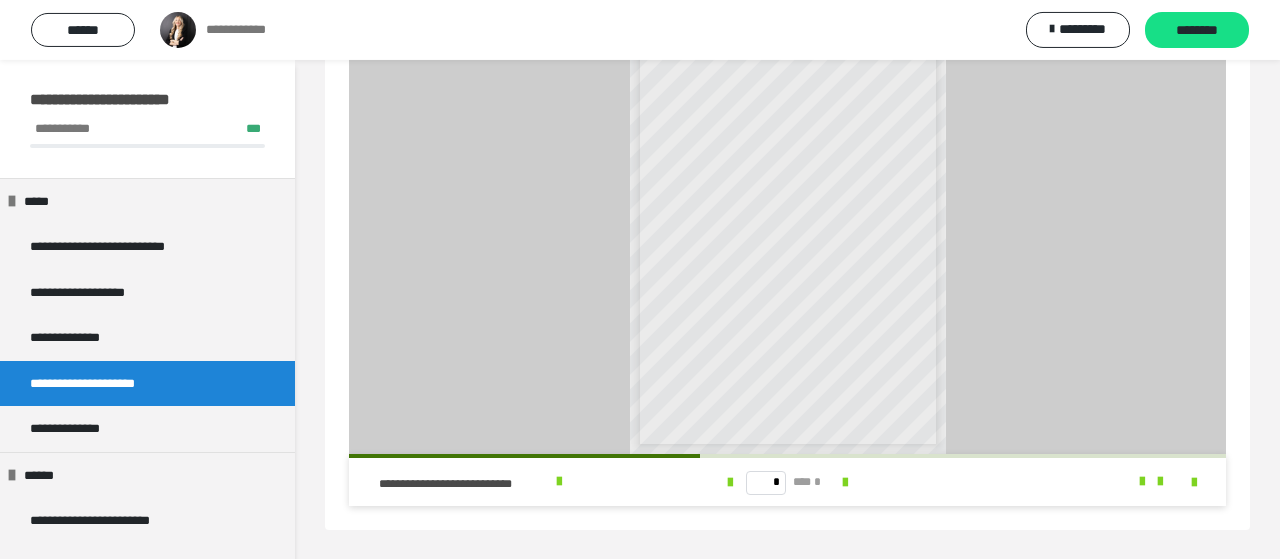 scroll, scrollTop: 250, scrollLeft: 0, axis: vertical 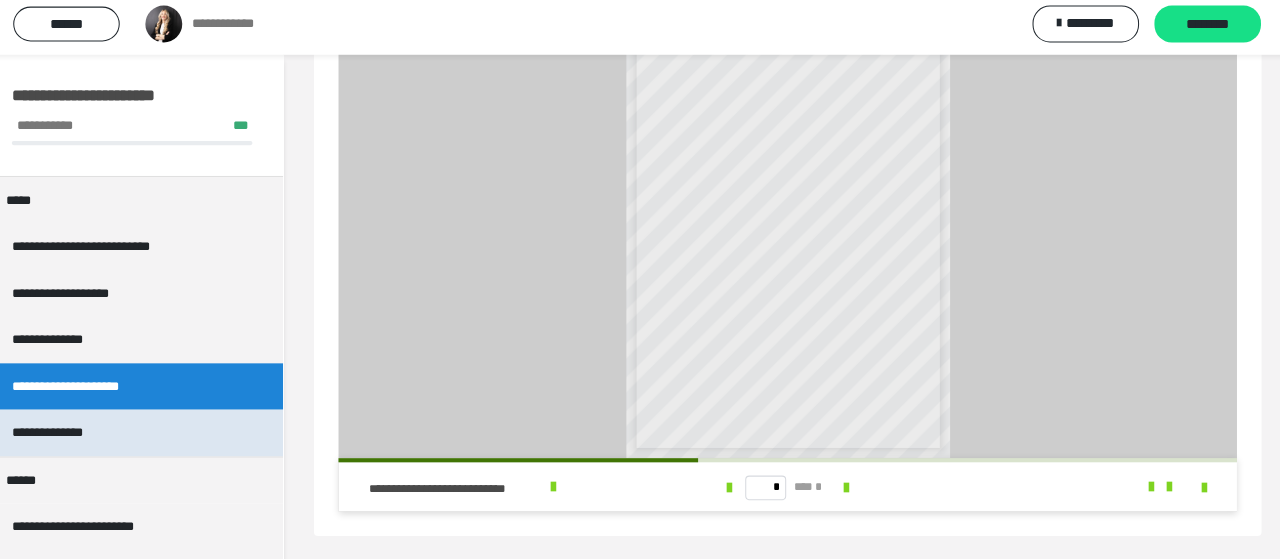click on "**********" at bounding box center [147, 429] 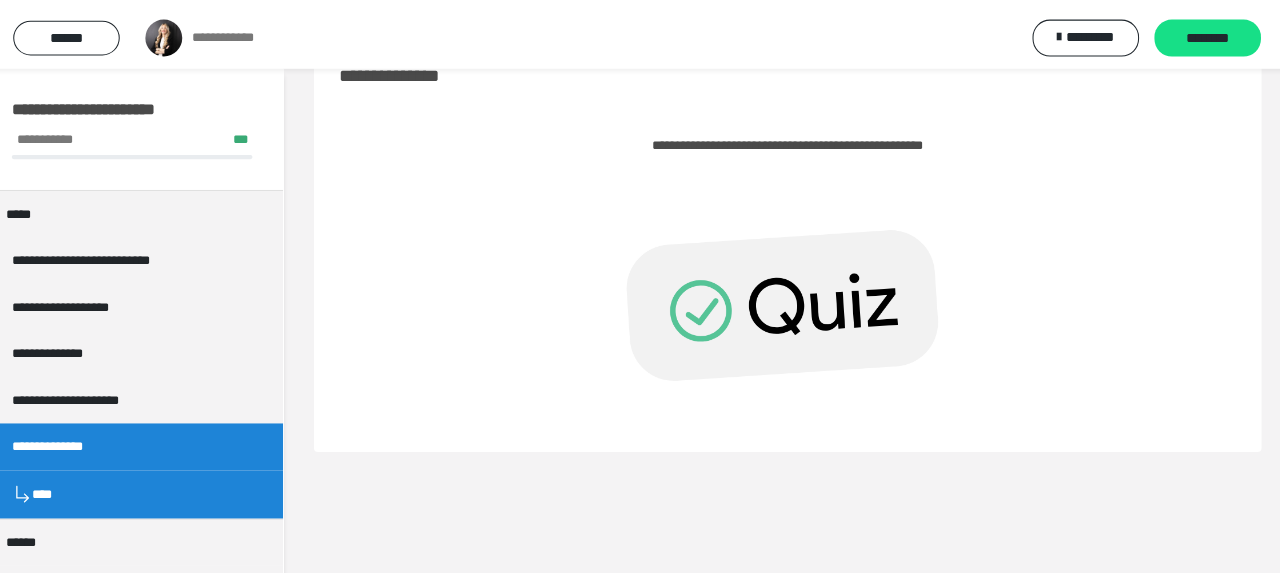 scroll, scrollTop: 60, scrollLeft: 0, axis: vertical 